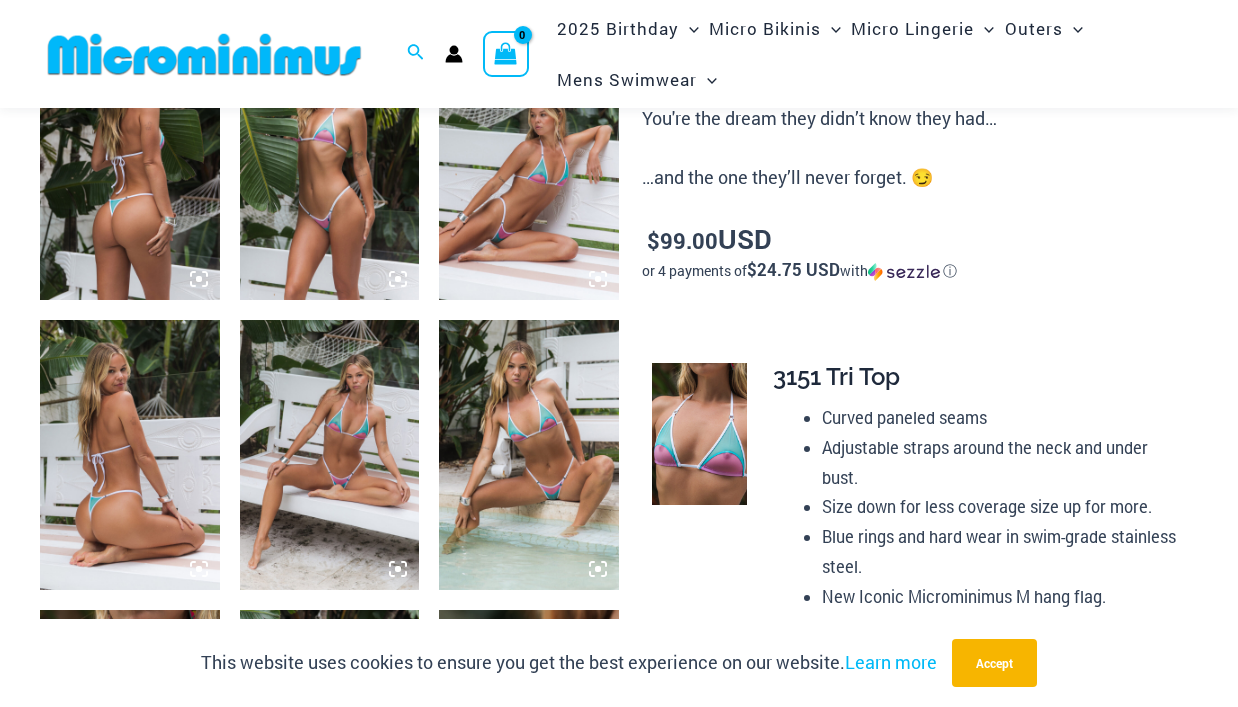 scroll, scrollTop: 1090, scrollLeft: 0, axis: vertical 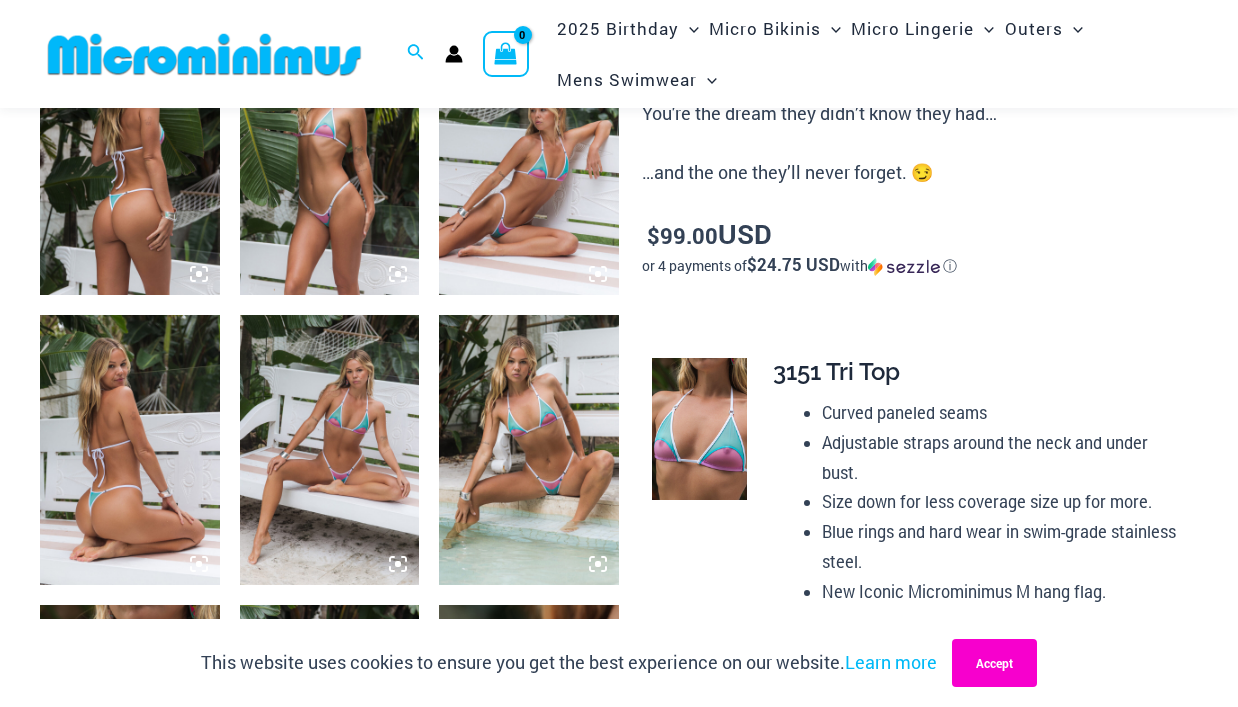 click on "Accept" at bounding box center [994, 663] 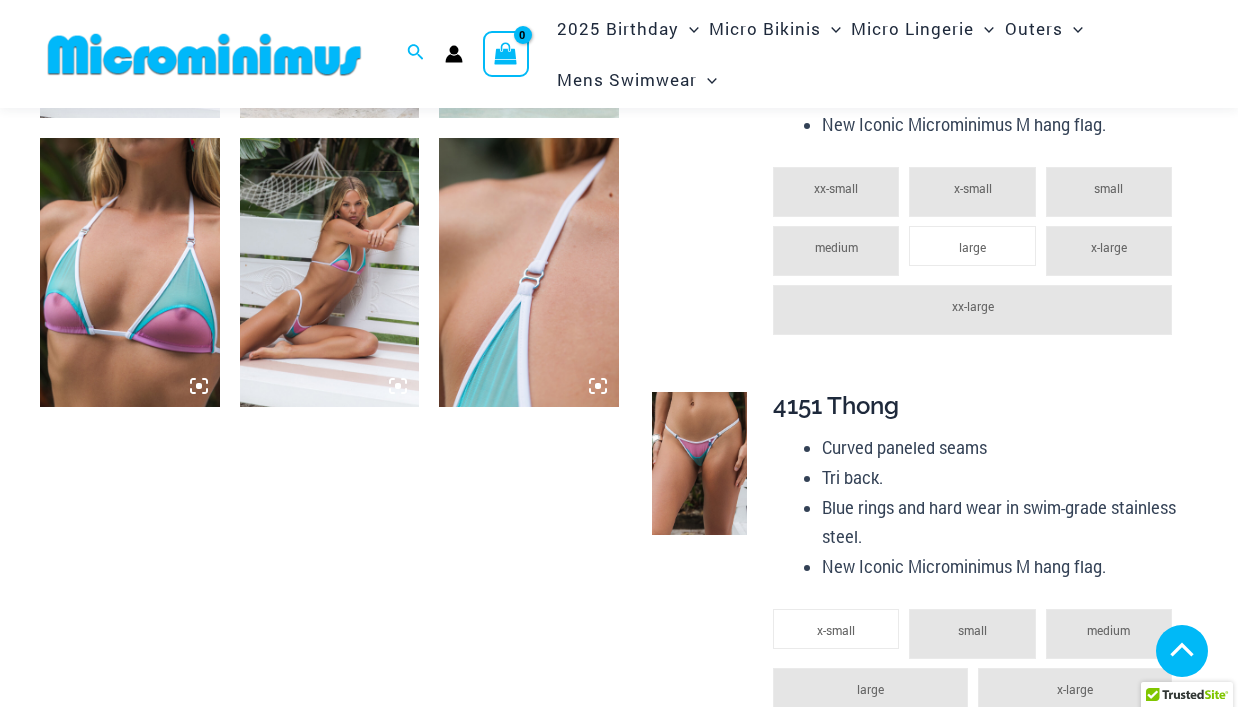 scroll, scrollTop: 1613, scrollLeft: 0, axis: vertical 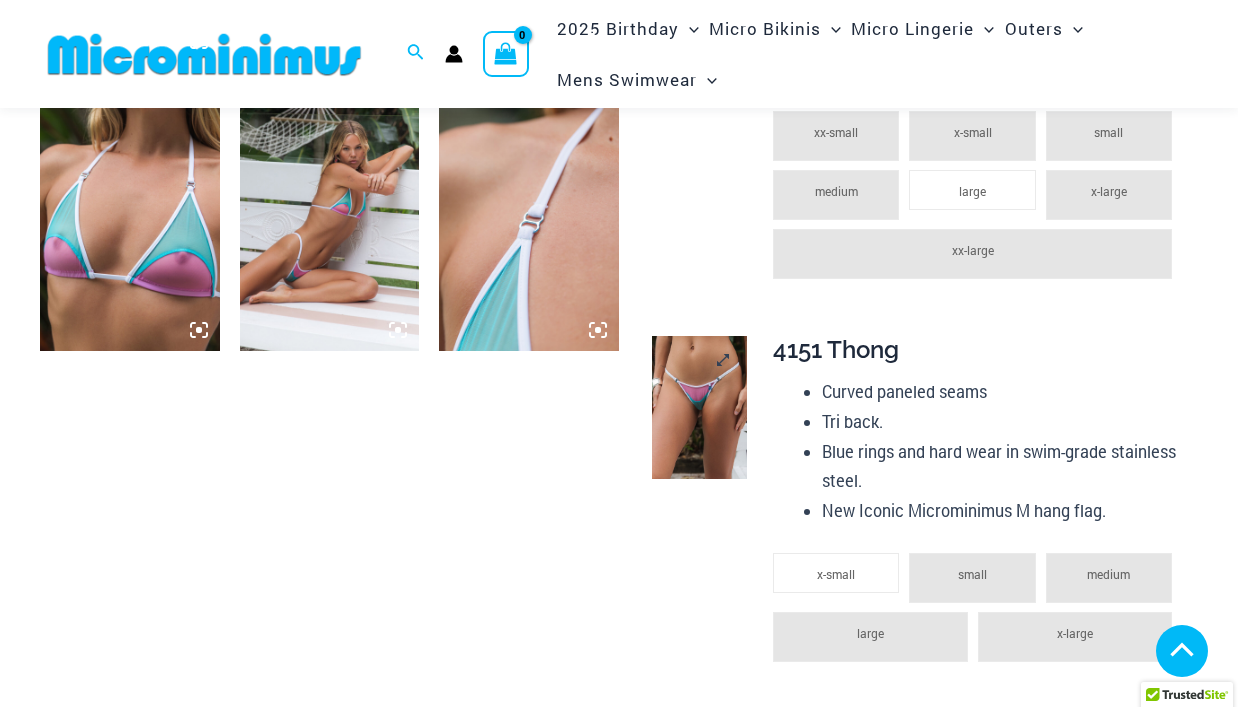click at bounding box center (699, 407) 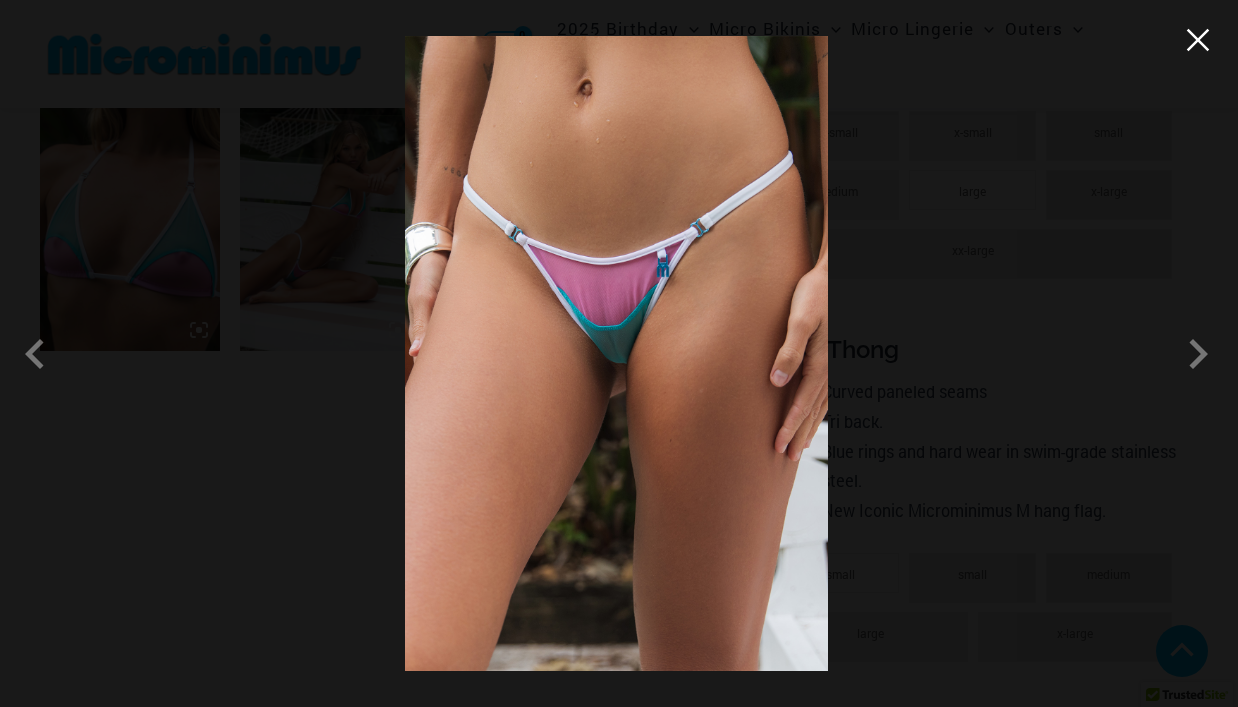 click at bounding box center (1198, 40) 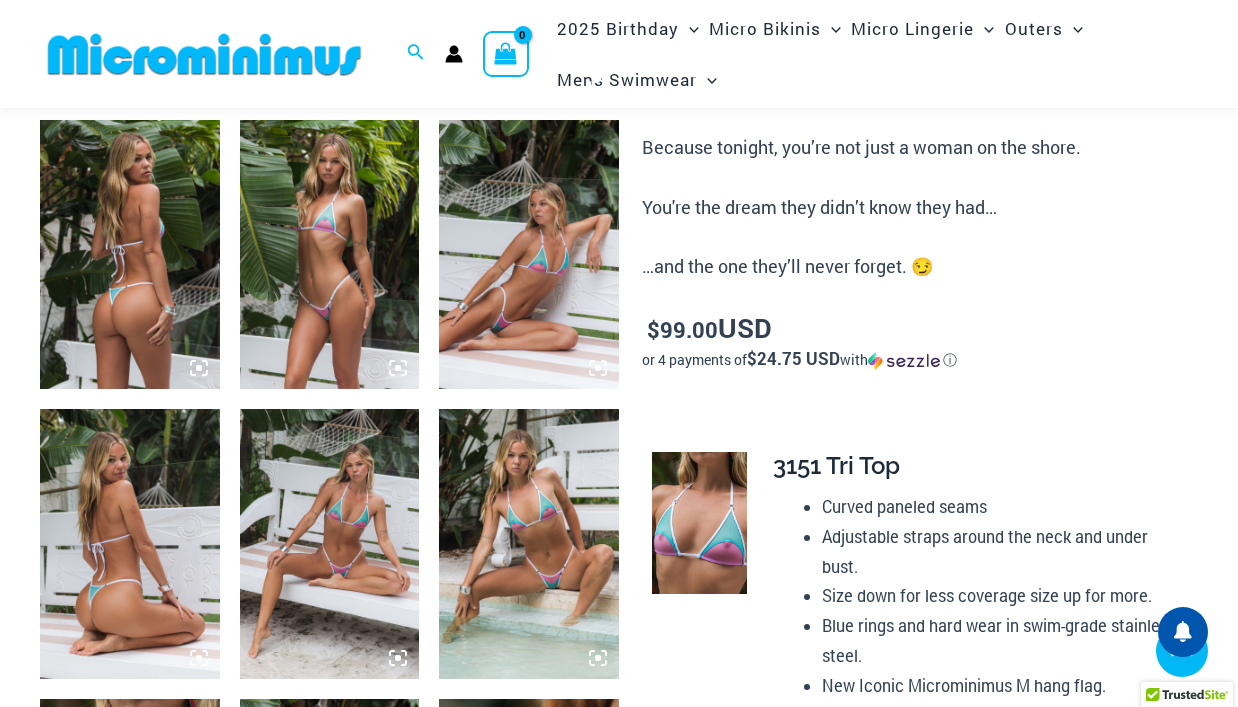 scroll, scrollTop: 994, scrollLeft: 0, axis: vertical 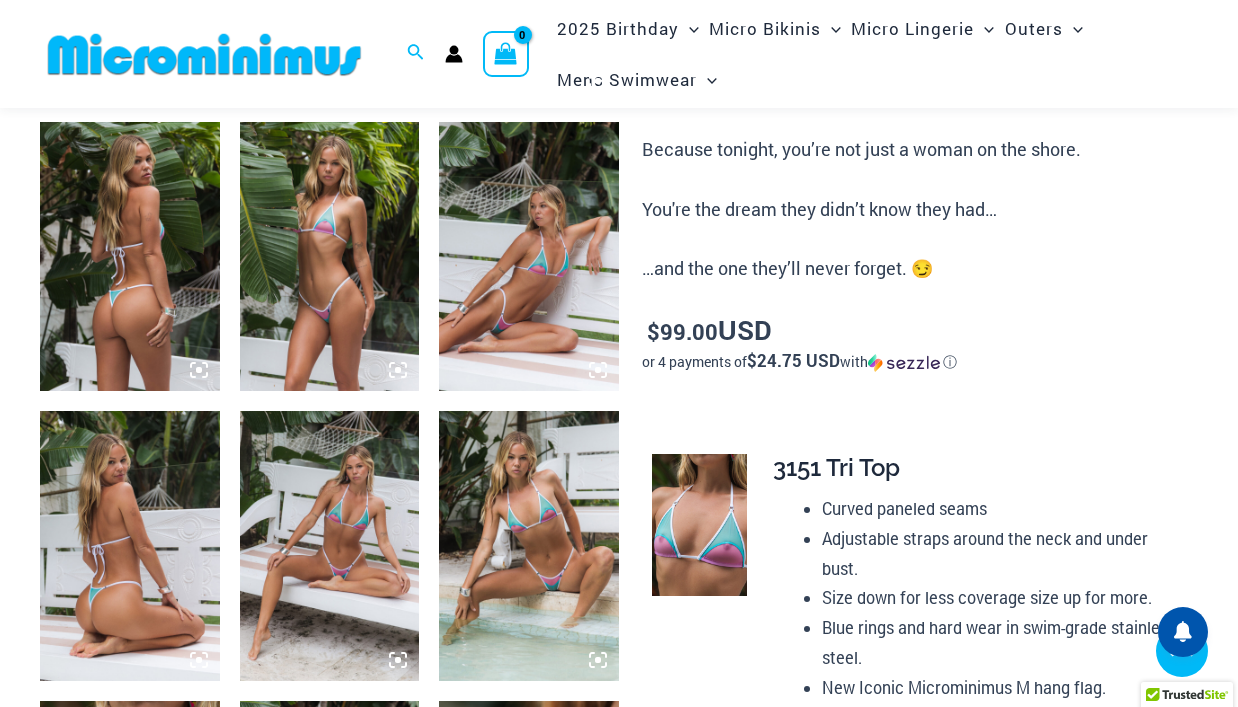 click 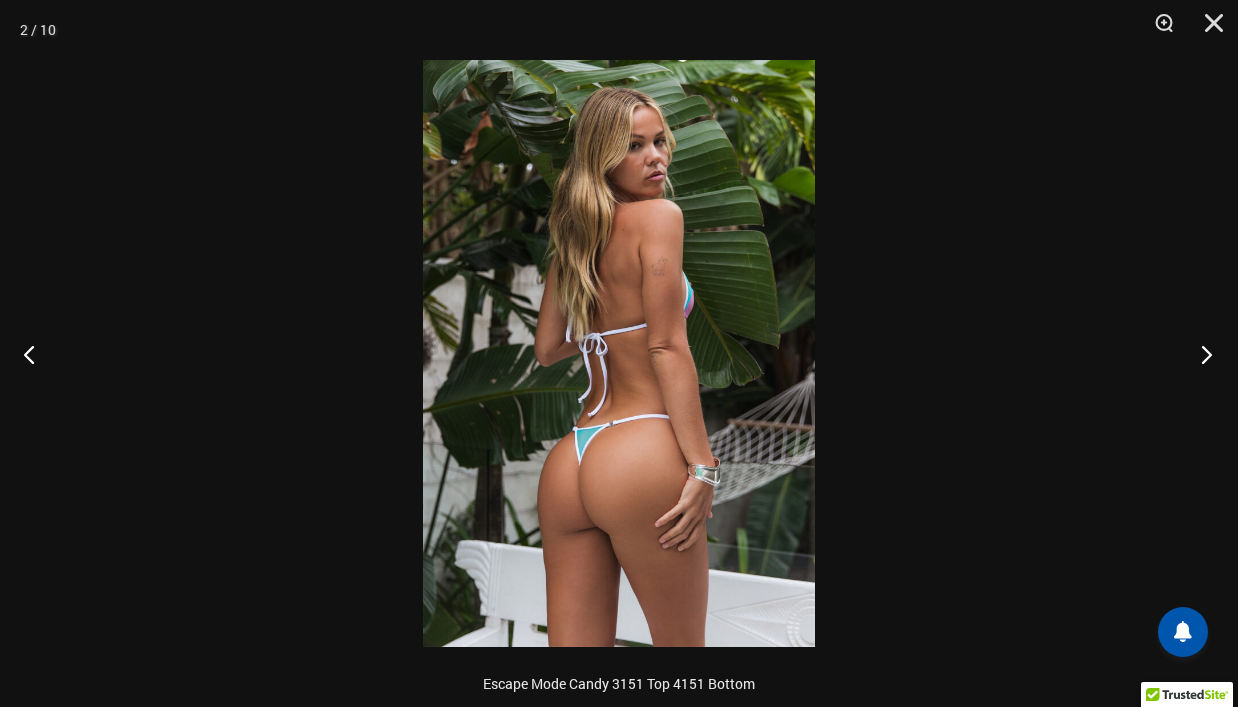 click at bounding box center (1200, 354) 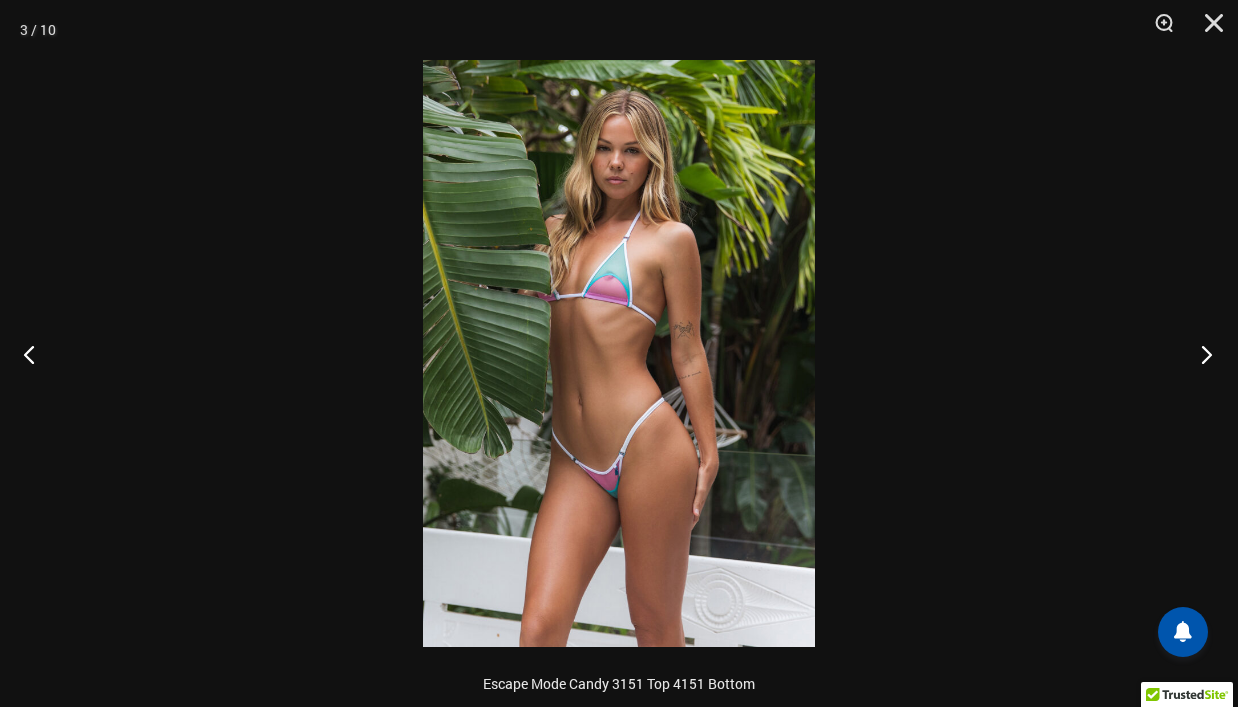 click at bounding box center (1200, 354) 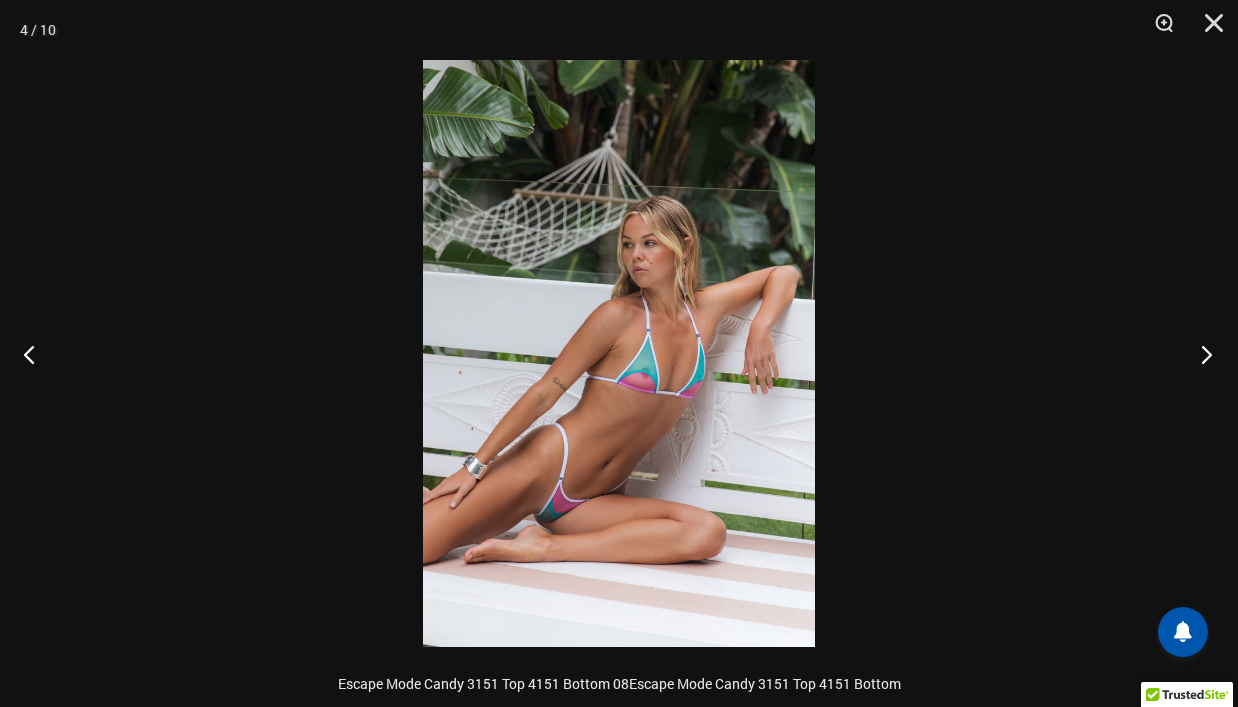 click at bounding box center [1200, 354] 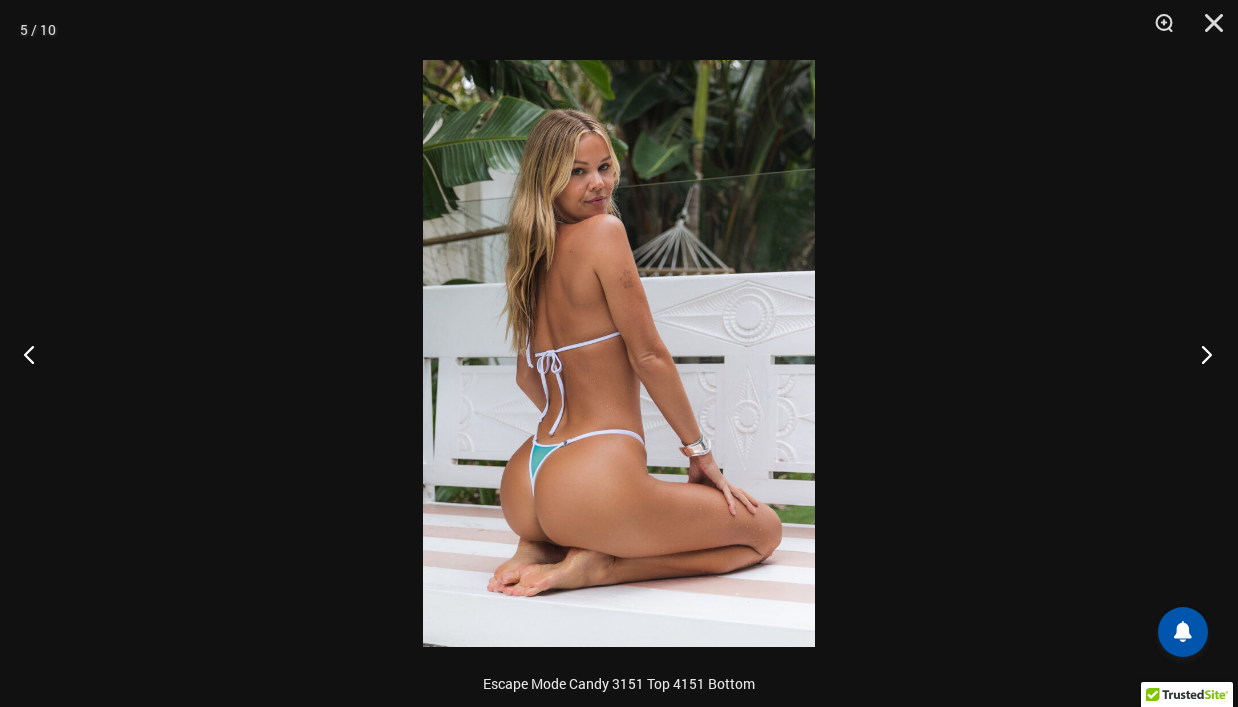 click at bounding box center [1200, 354] 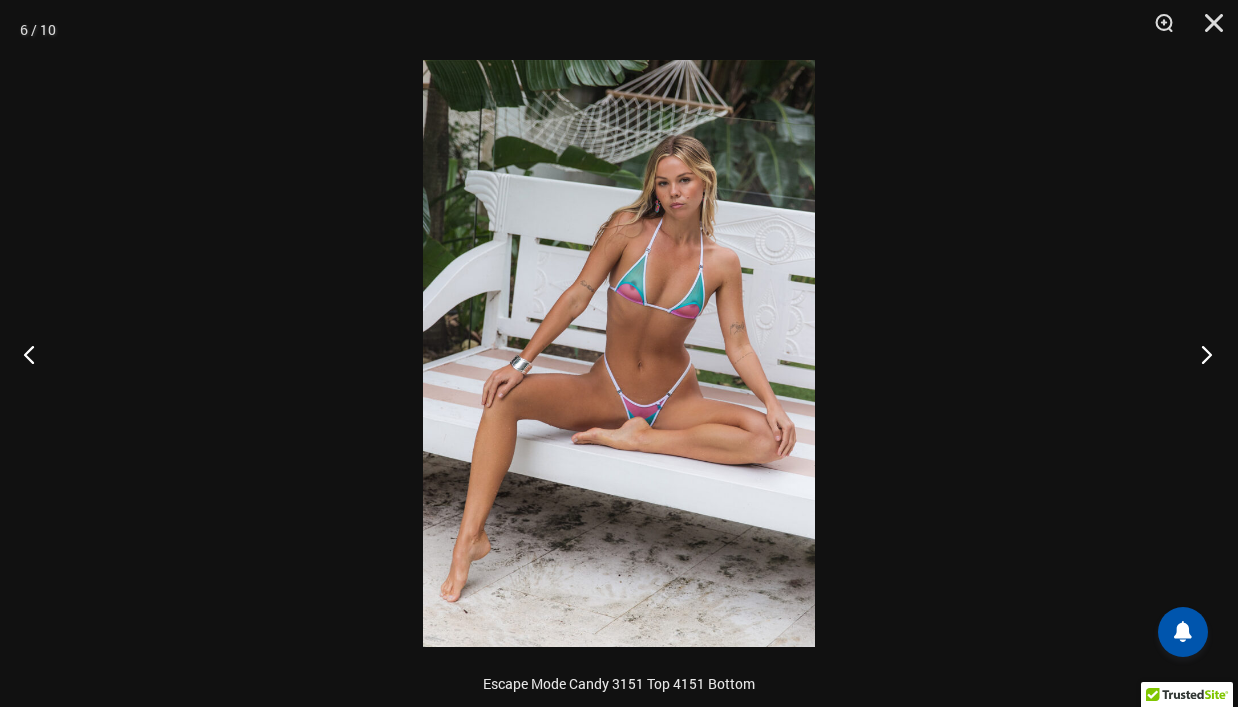 click at bounding box center (1200, 354) 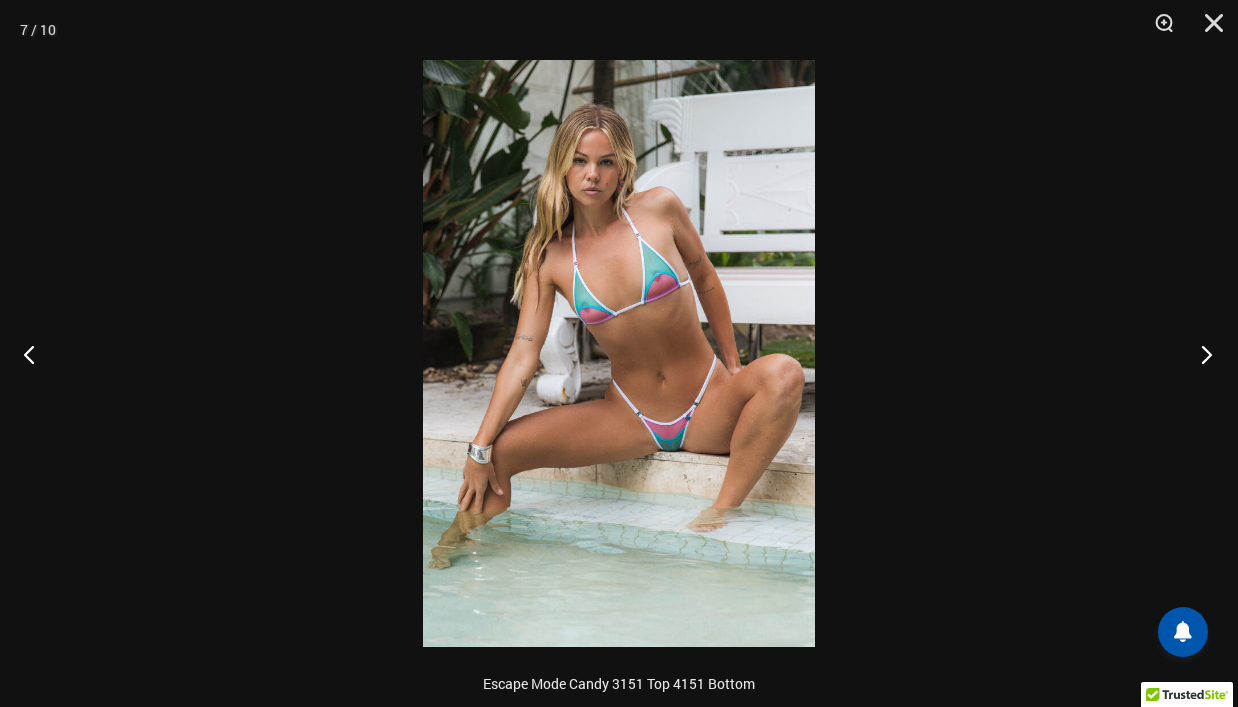 click at bounding box center (1200, 354) 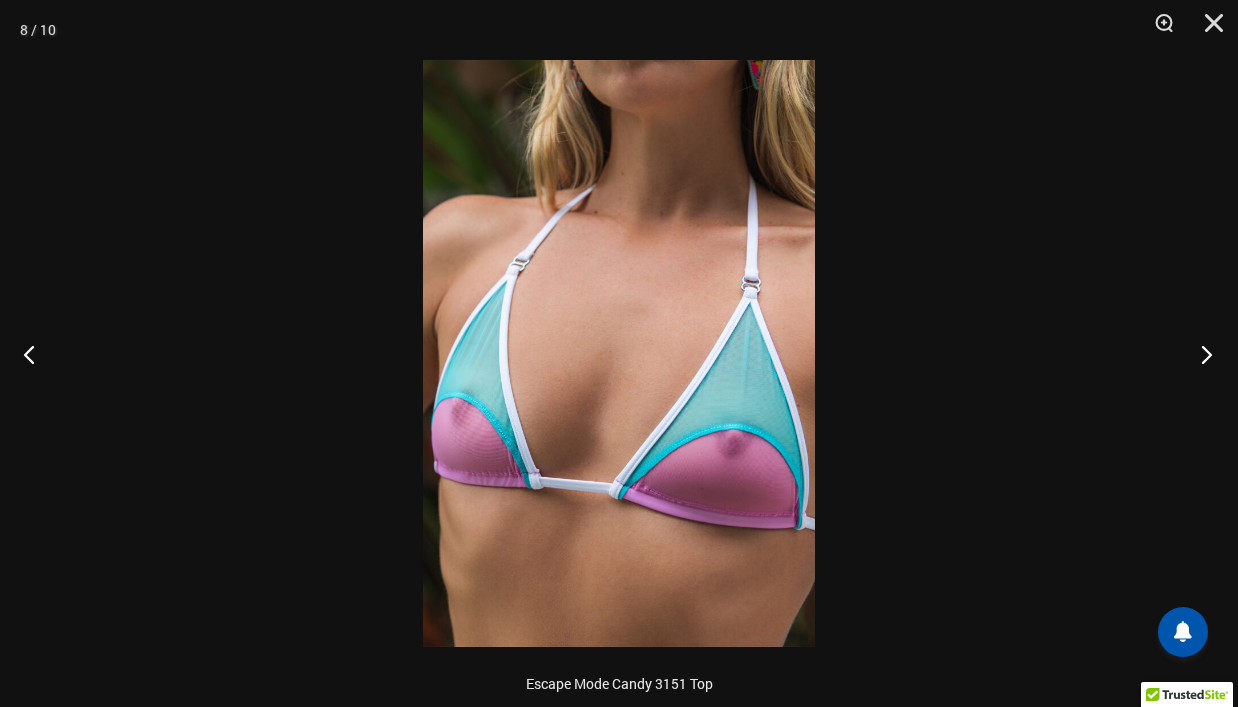 click at bounding box center [1200, 354] 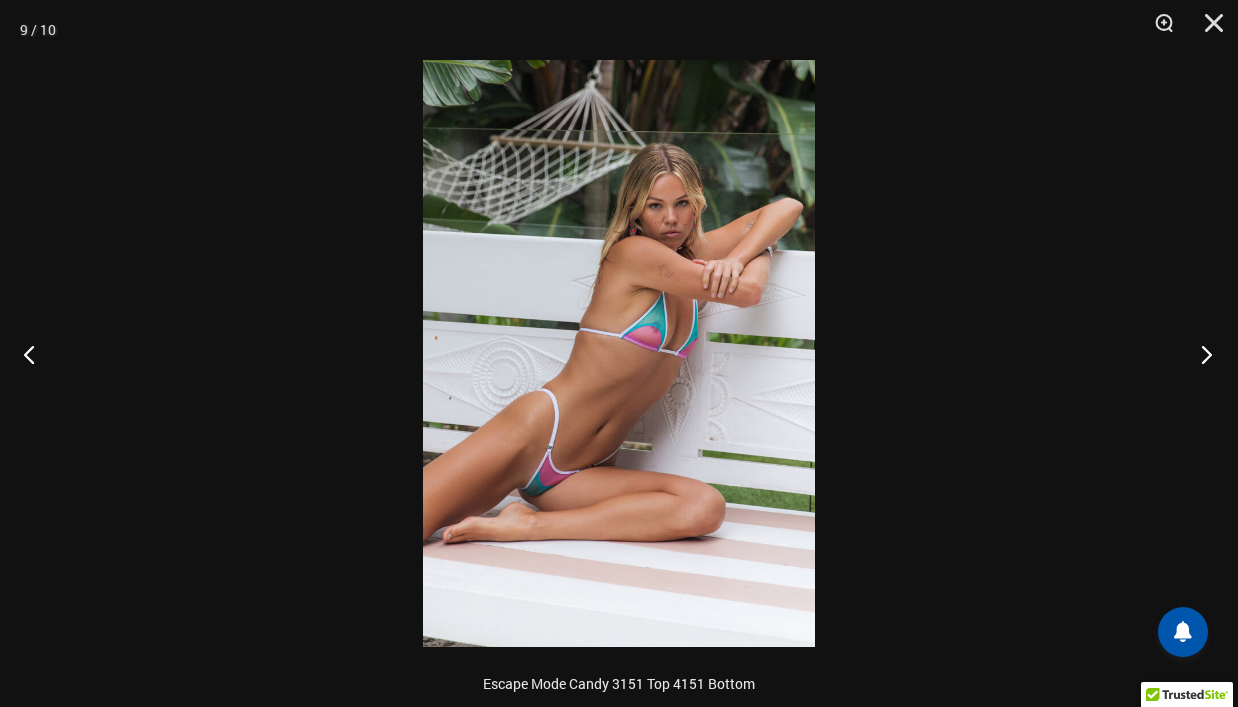 click at bounding box center [1200, 354] 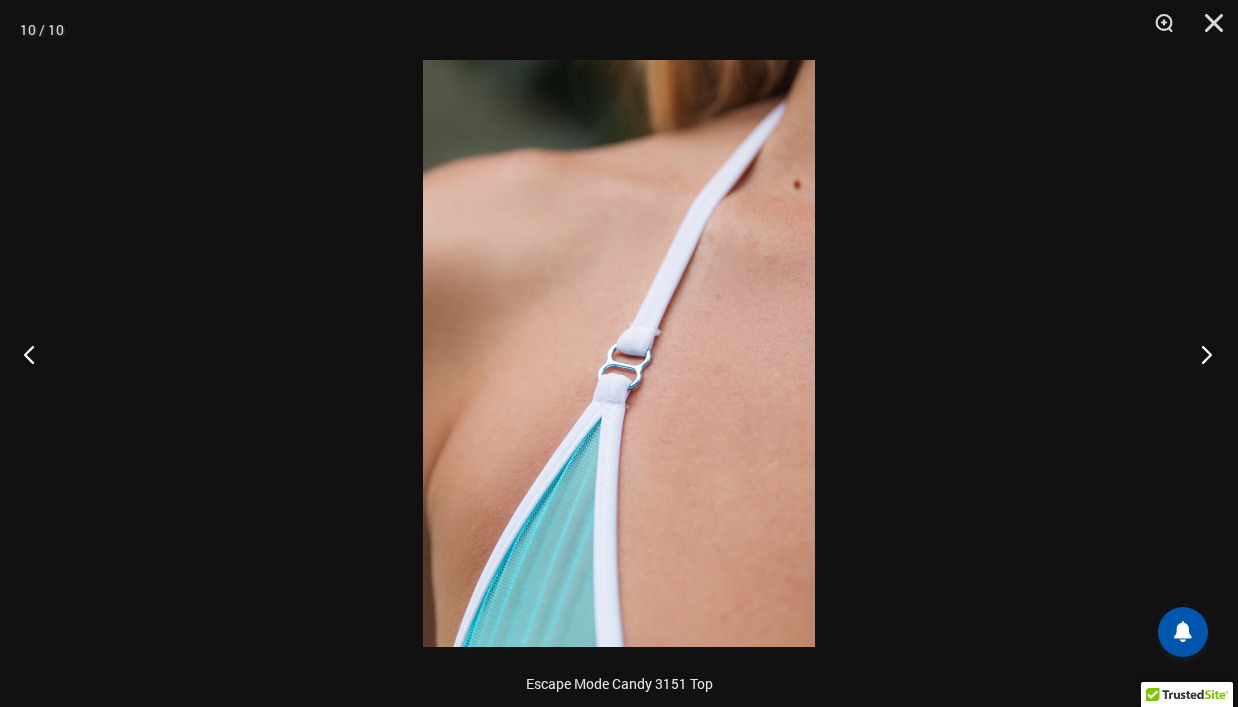 click at bounding box center [1200, 354] 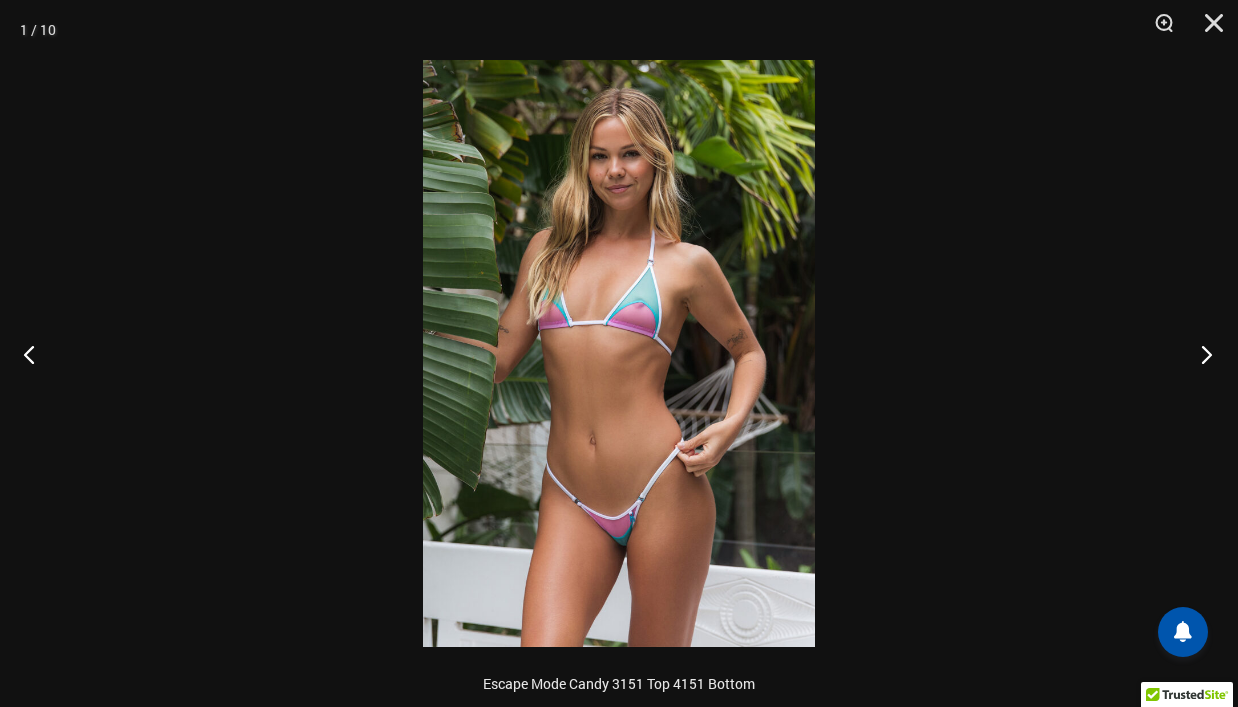 click at bounding box center [1200, 354] 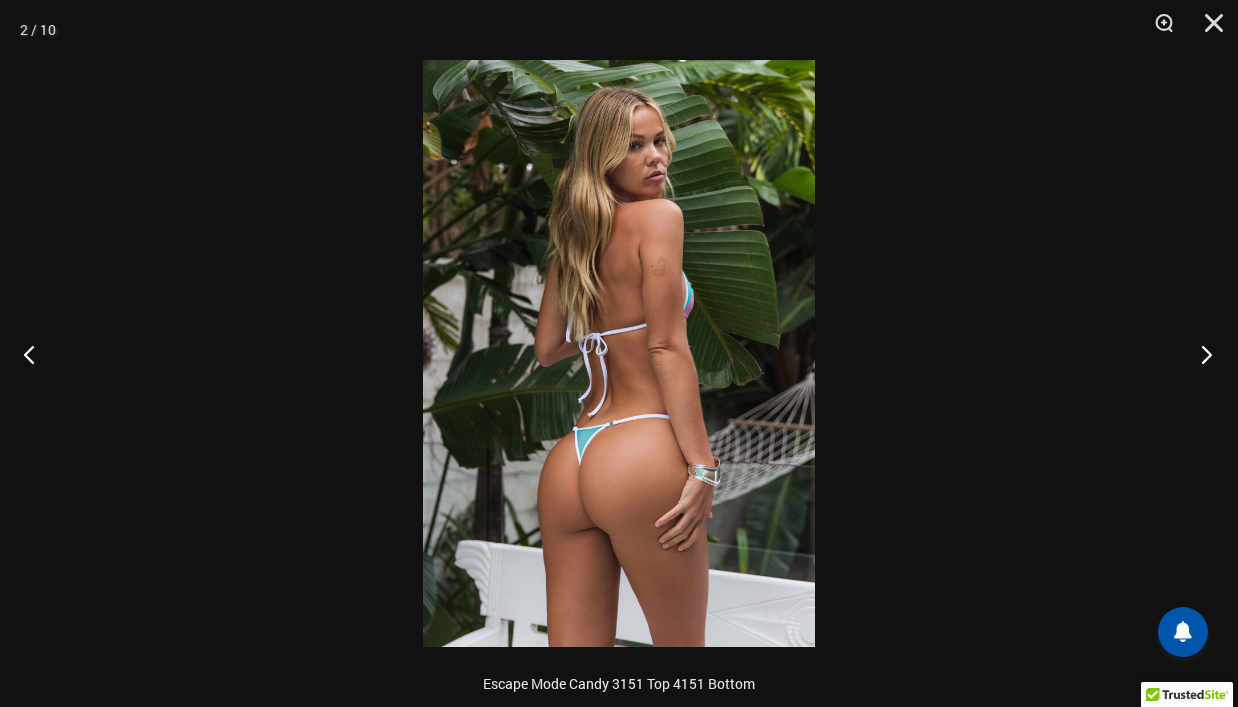 click at bounding box center [1200, 354] 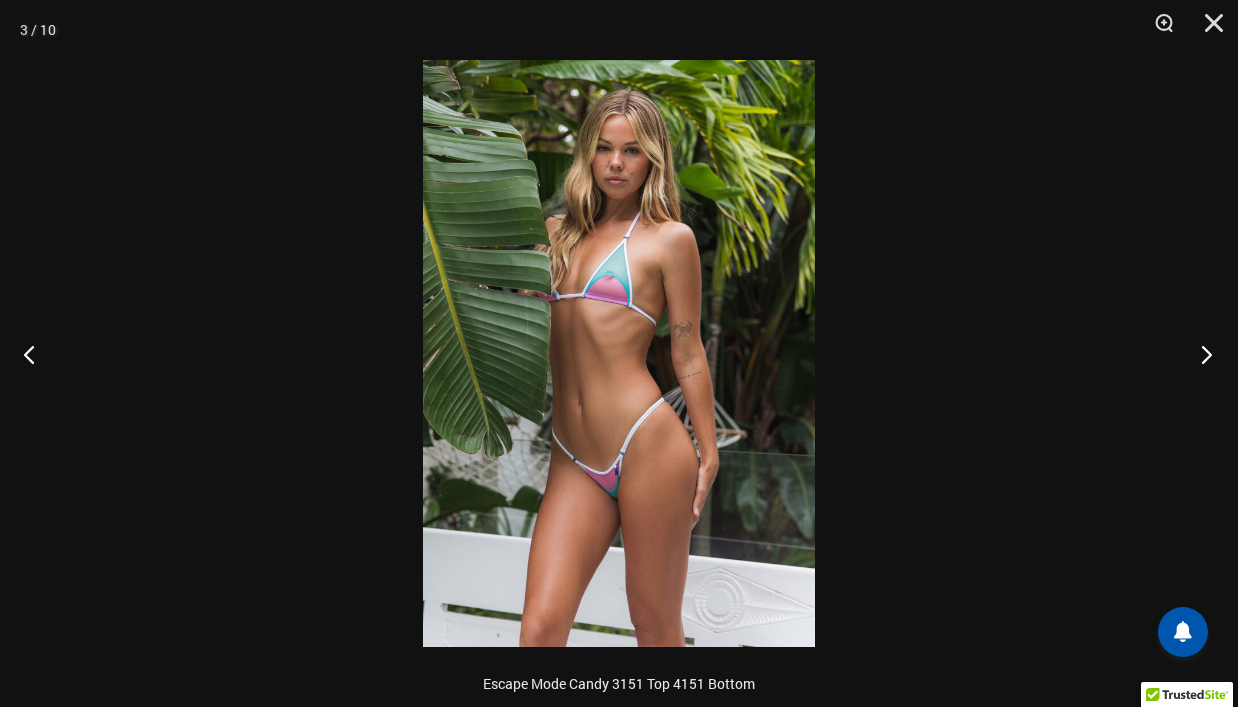 click at bounding box center (1200, 354) 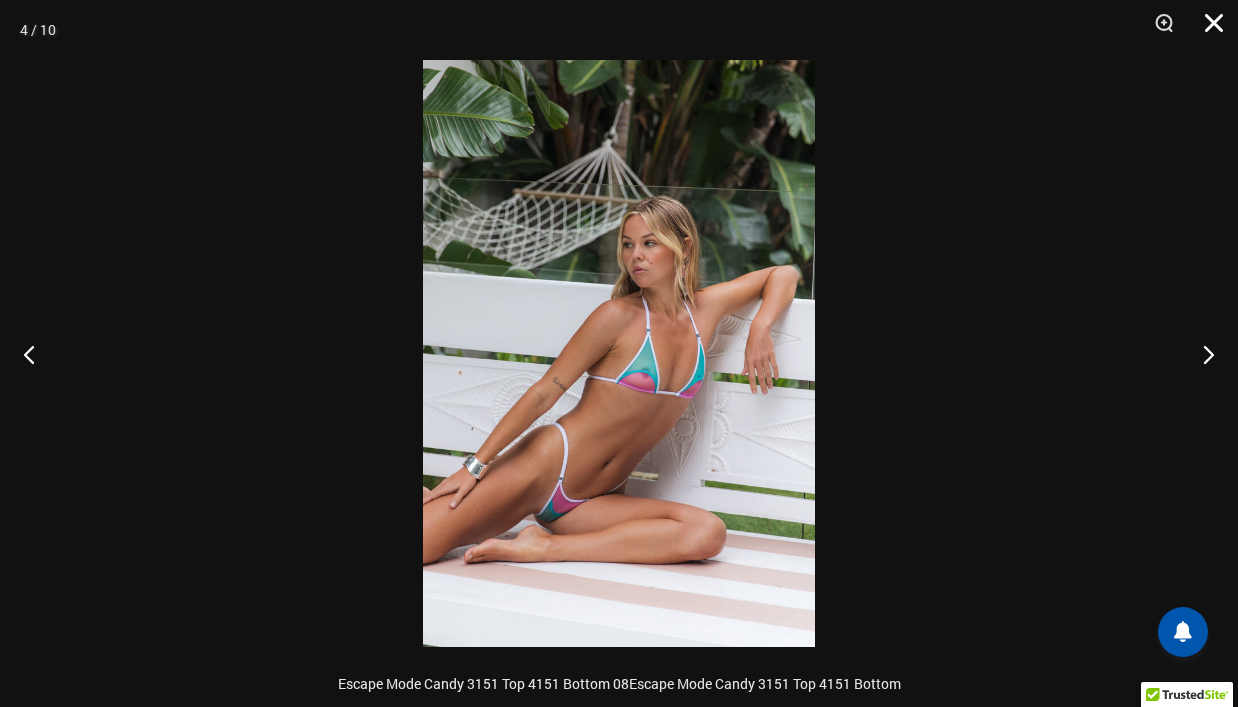 click at bounding box center [1207, 30] 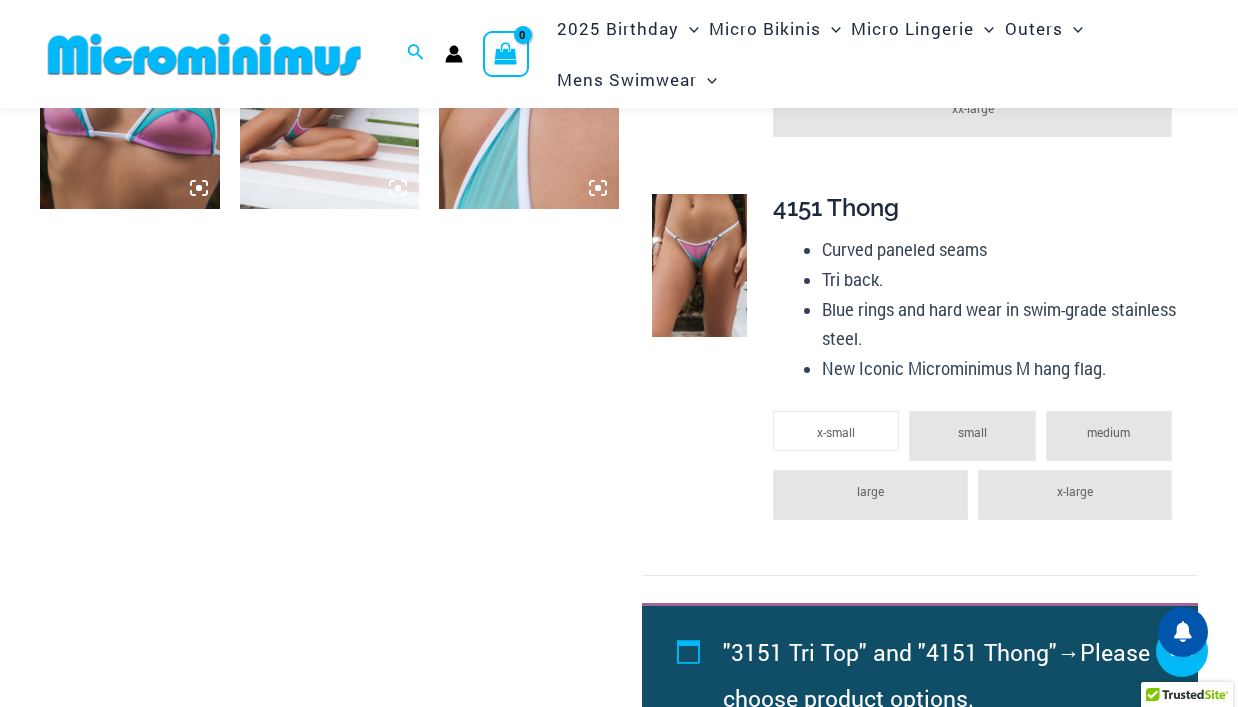 scroll, scrollTop: 1753, scrollLeft: 0, axis: vertical 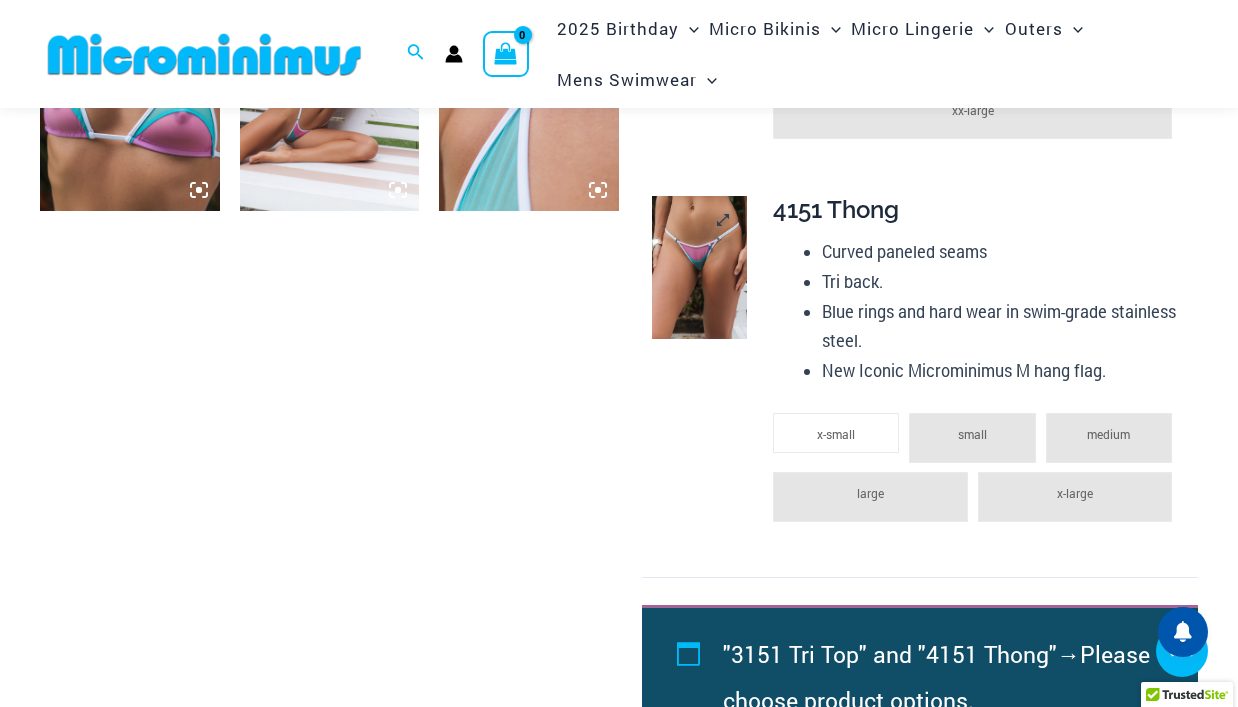 click at bounding box center [699, 267] 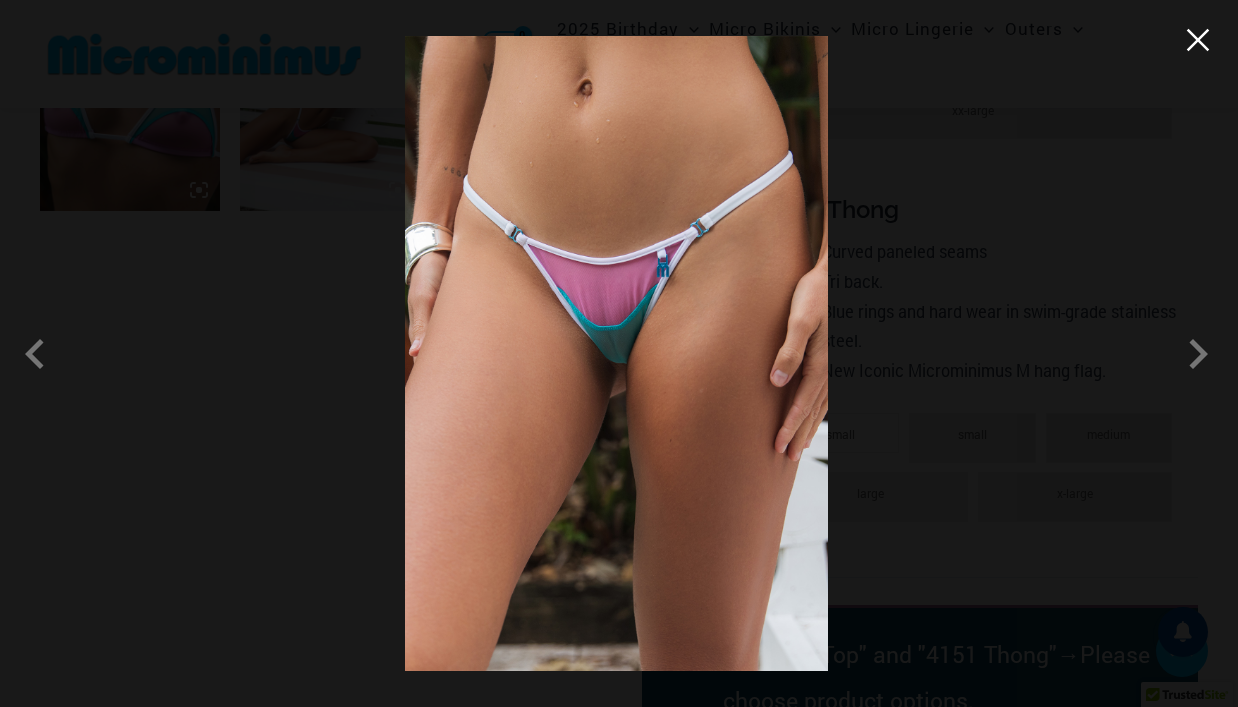 click at bounding box center (1198, 40) 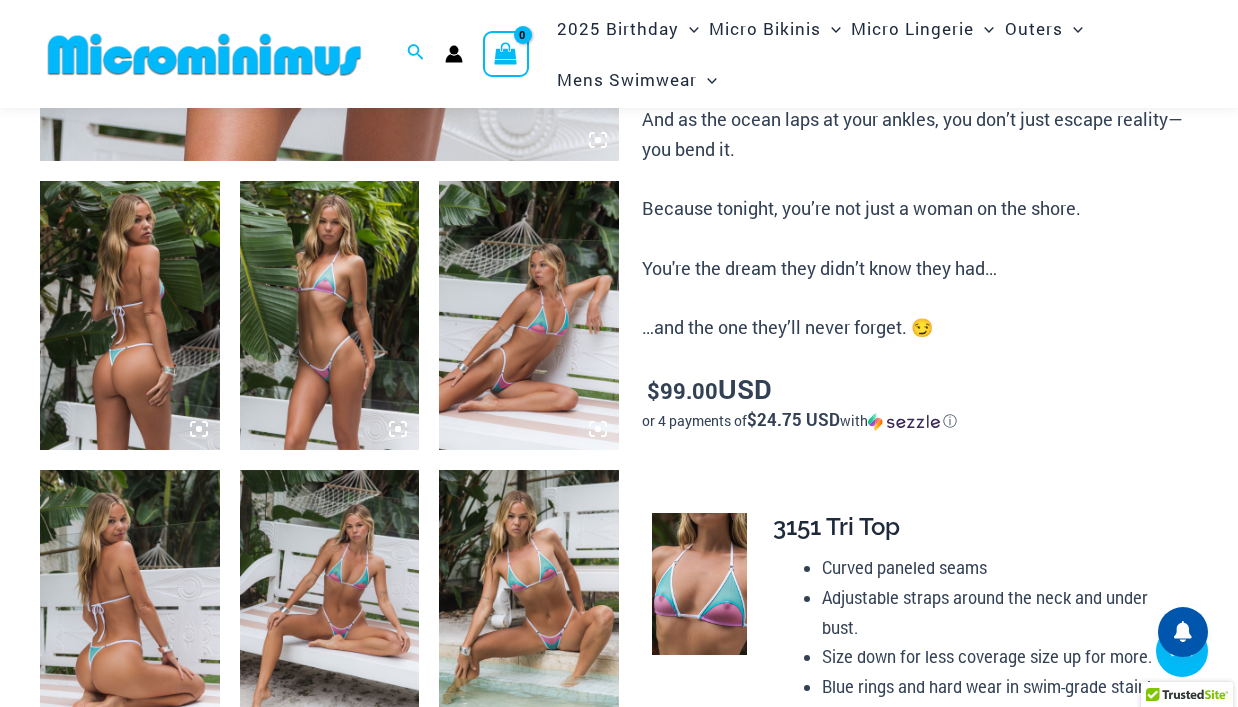 scroll, scrollTop: 898, scrollLeft: 0, axis: vertical 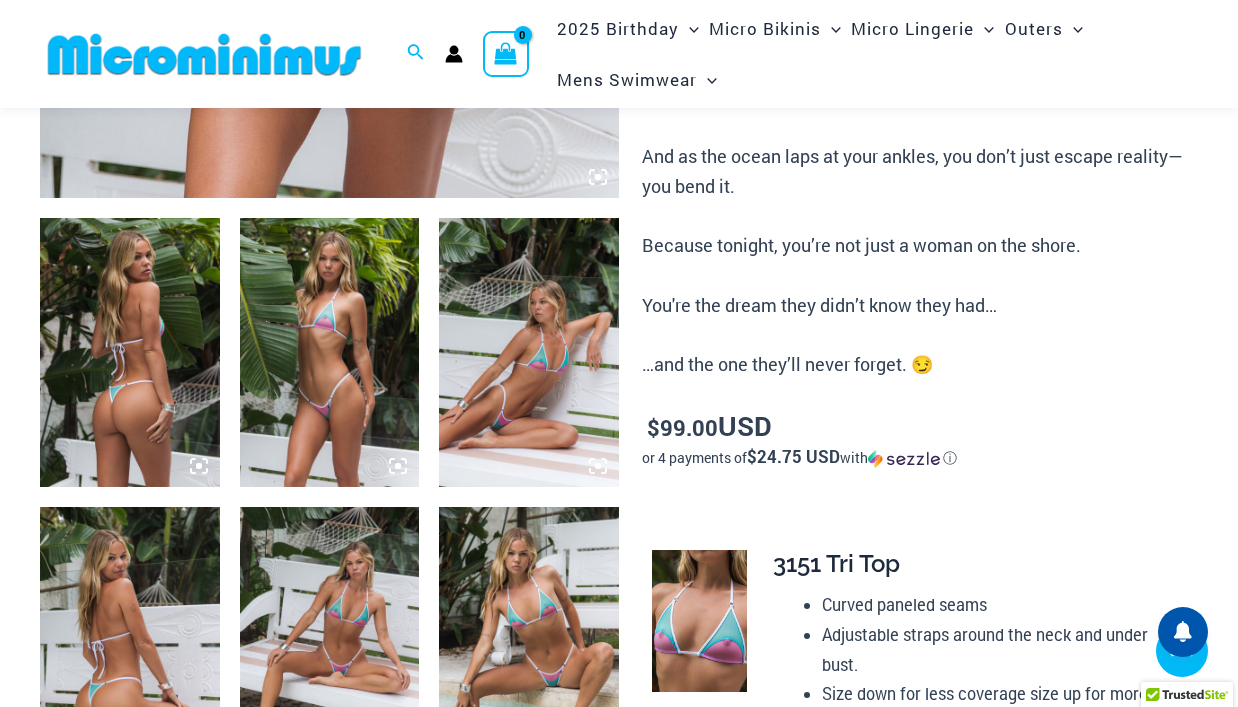click 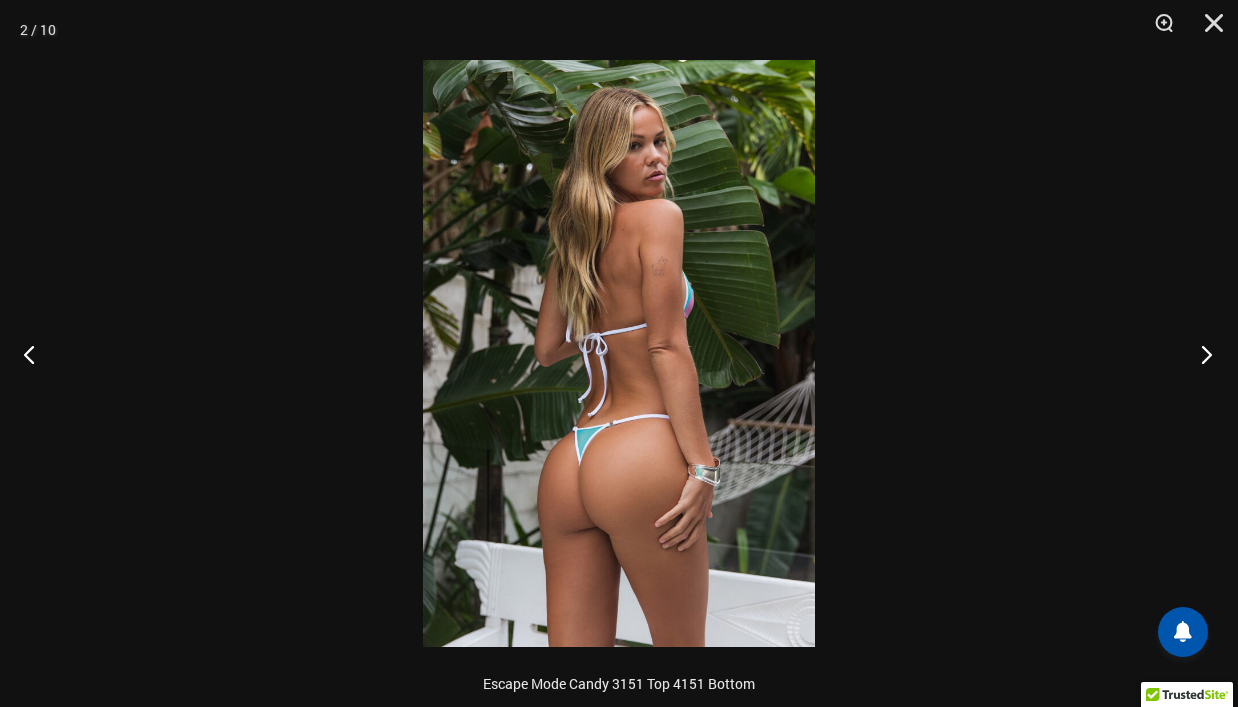 click at bounding box center (1200, 354) 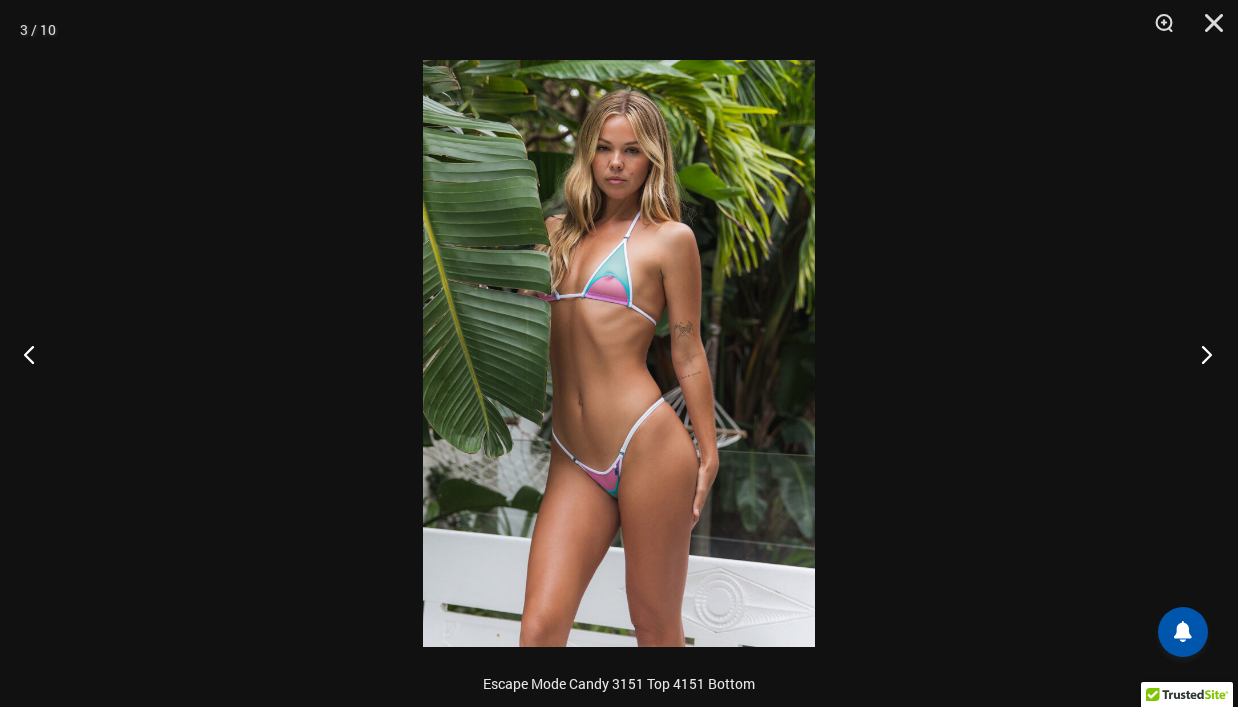click at bounding box center [1200, 354] 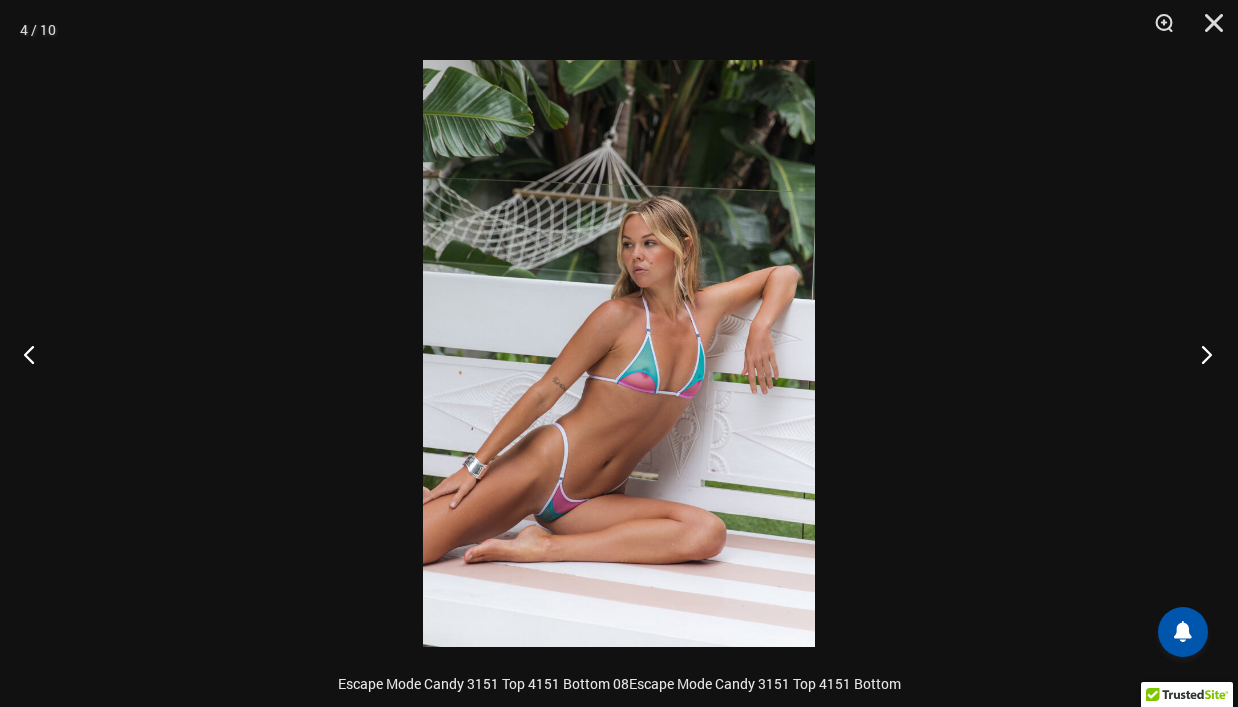 click at bounding box center (1200, 354) 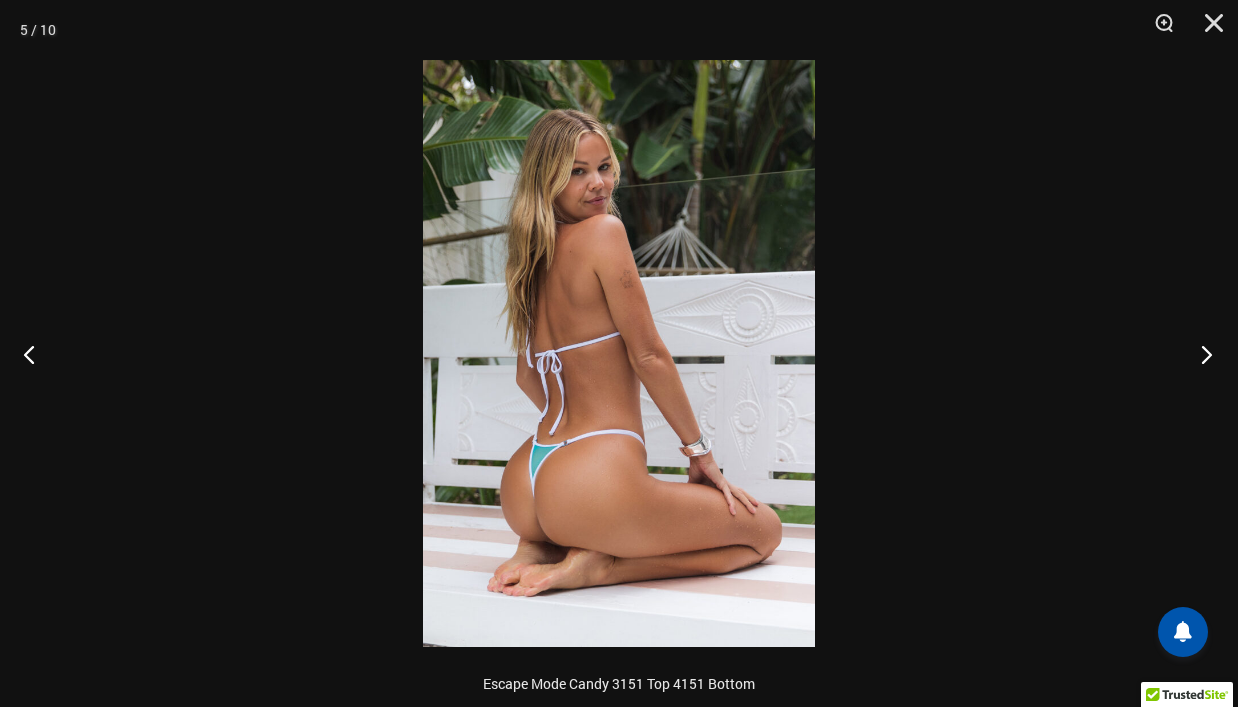 click at bounding box center (1200, 354) 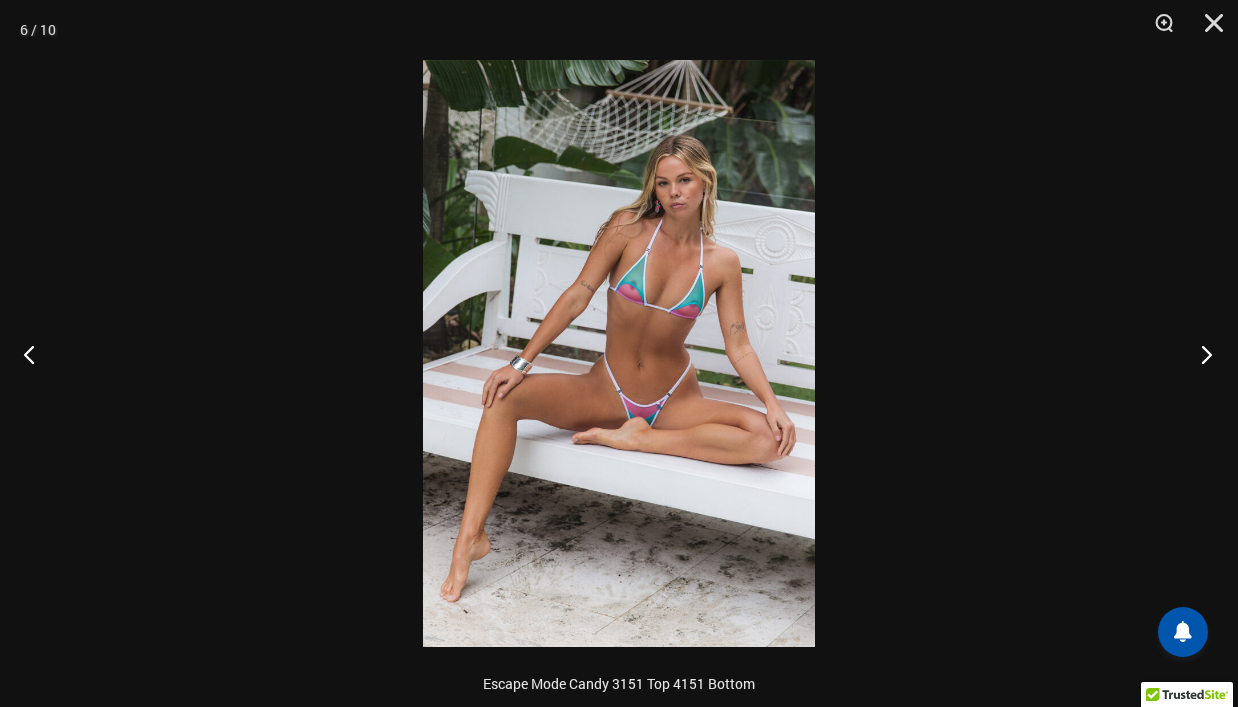 click at bounding box center (1200, 354) 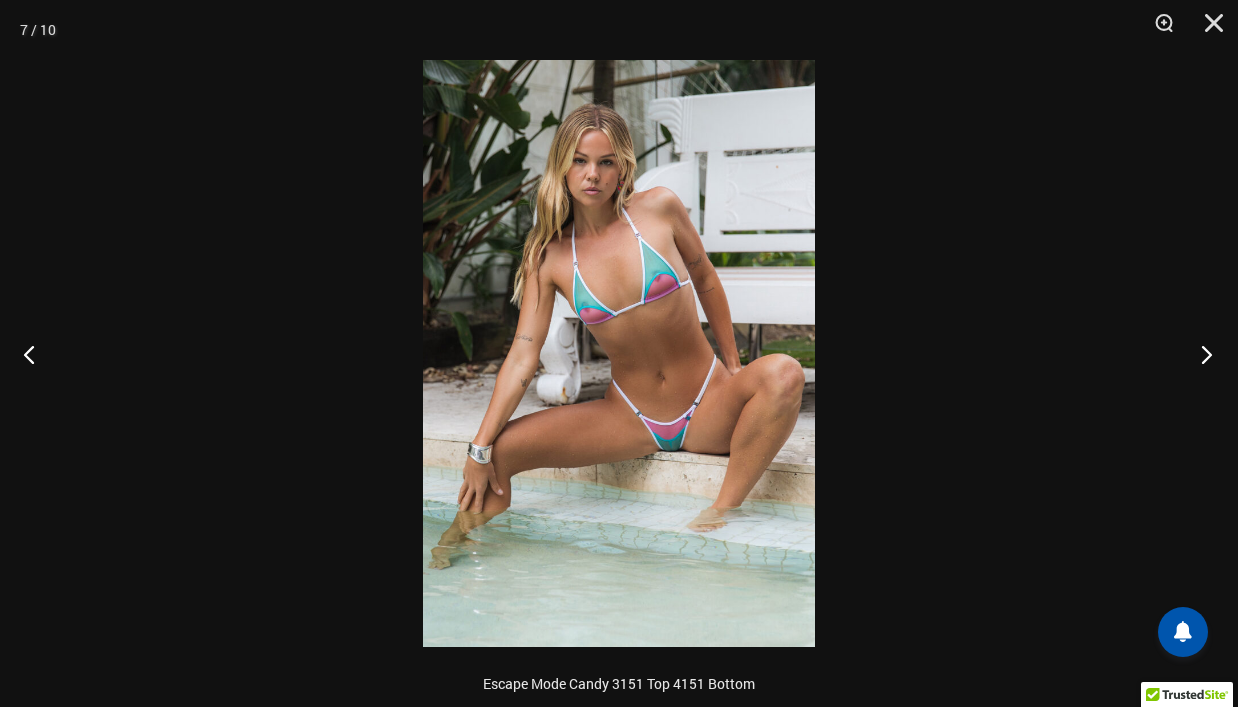 click at bounding box center [1200, 354] 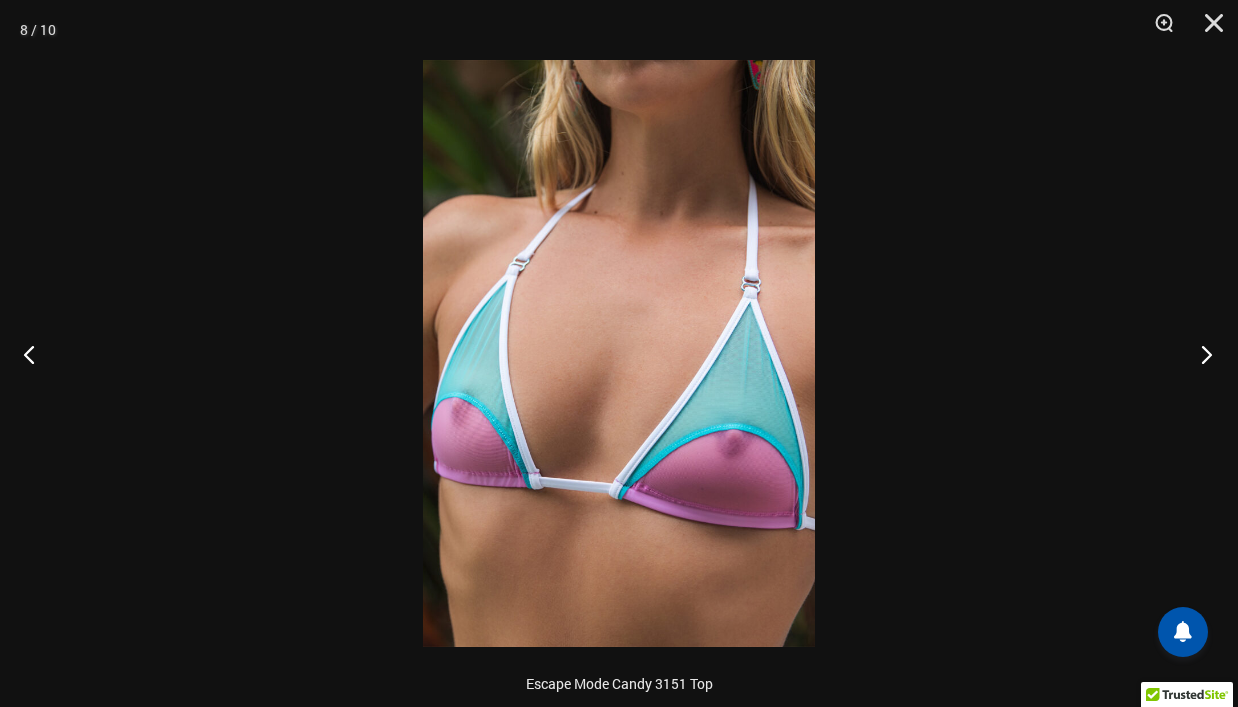 click at bounding box center [1200, 354] 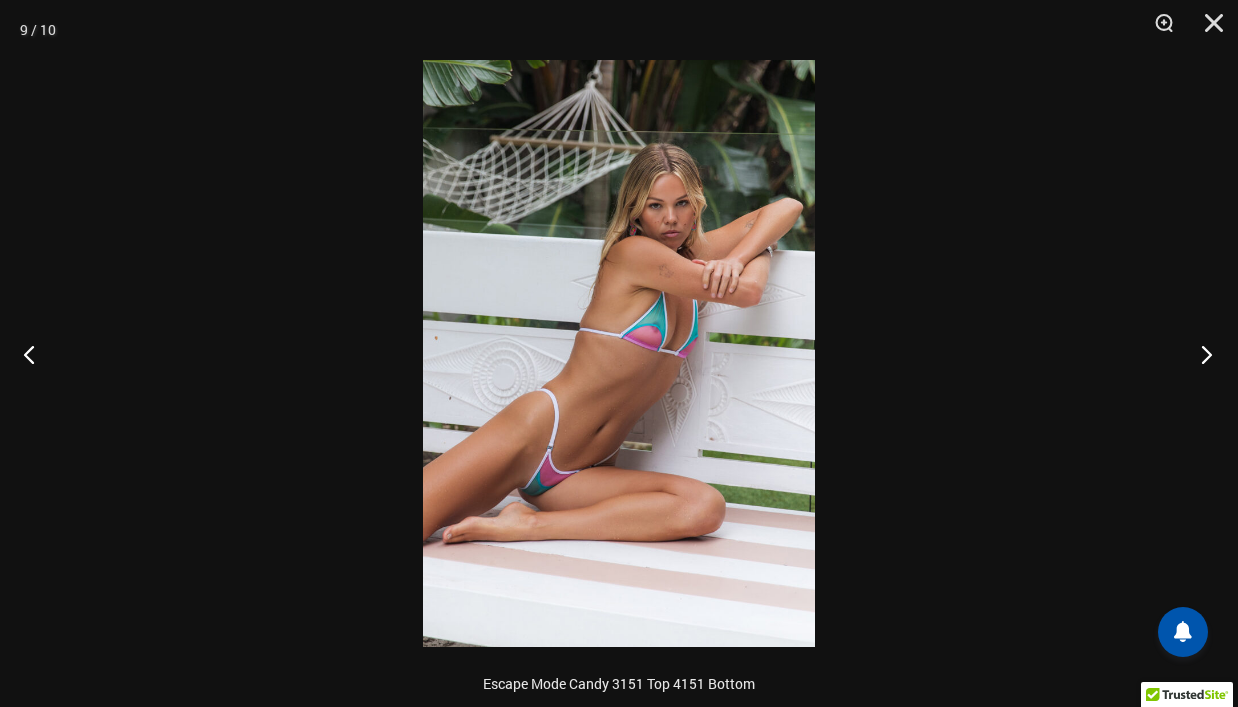 click at bounding box center [1200, 354] 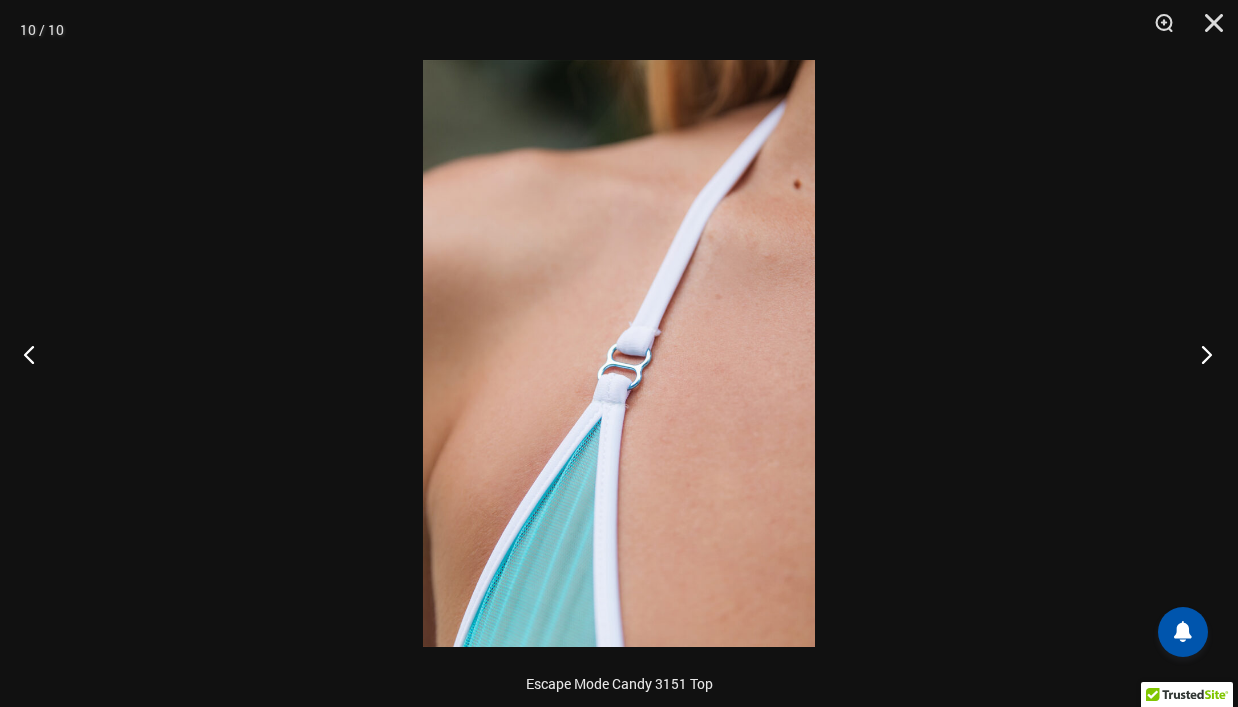 click at bounding box center [1200, 354] 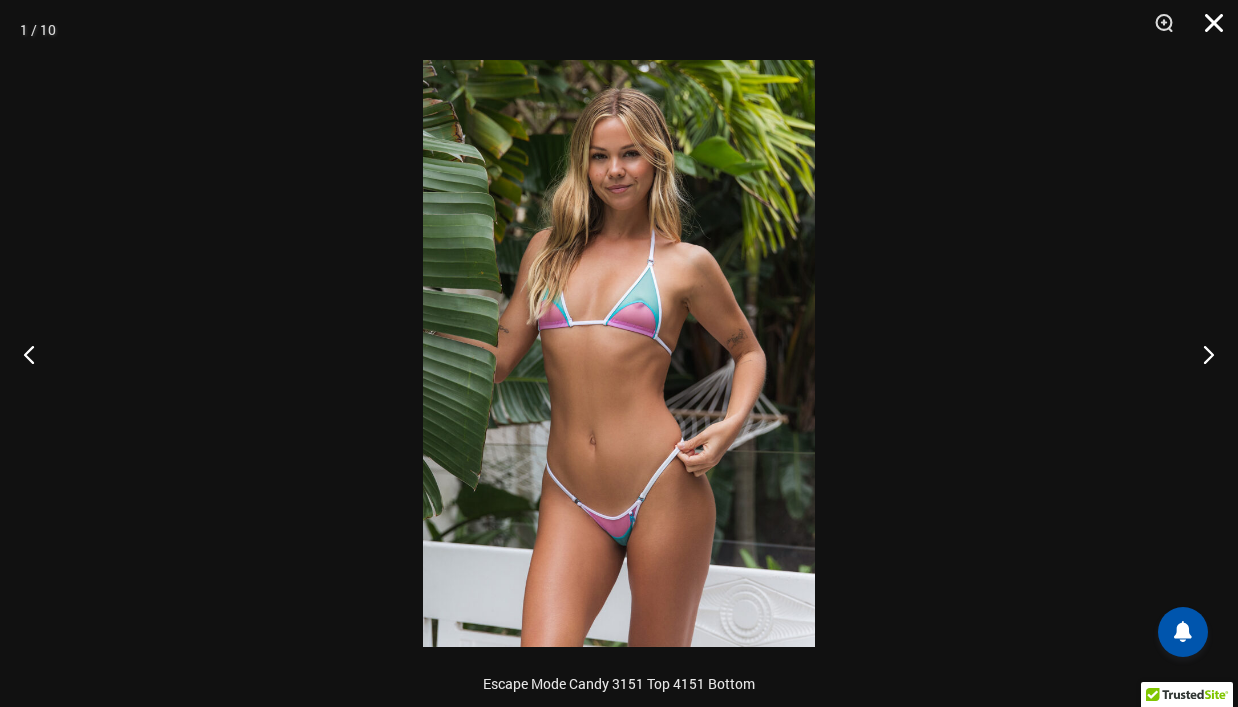 click at bounding box center [1207, 30] 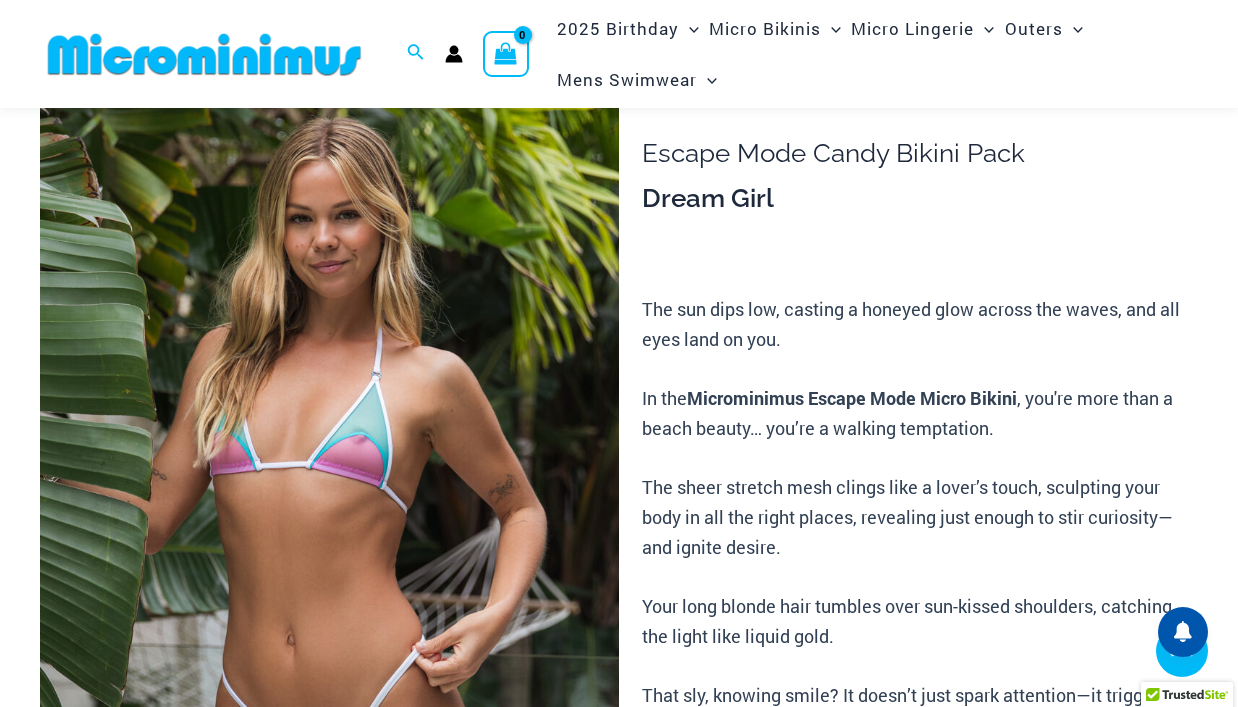 scroll, scrollTop: 0, scrollLeft: 0, axis: both 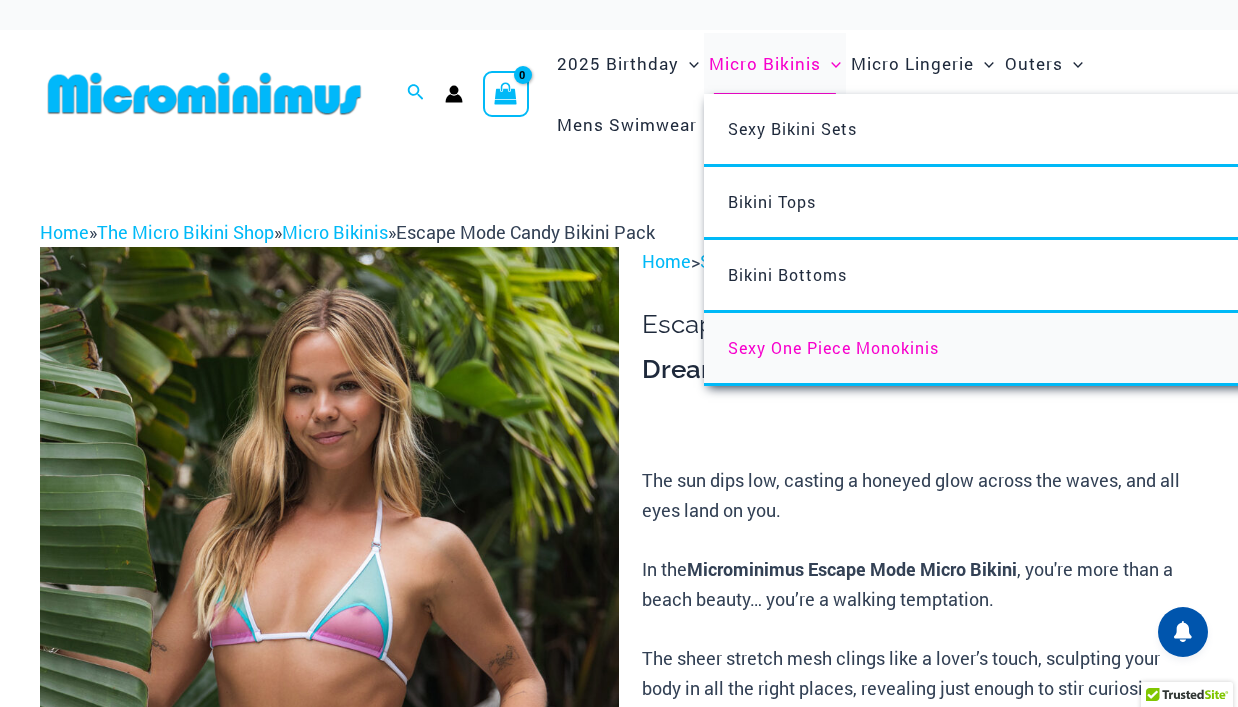 click on "Sexy One Piece Monokinis" at bounding box center (1001, 349) 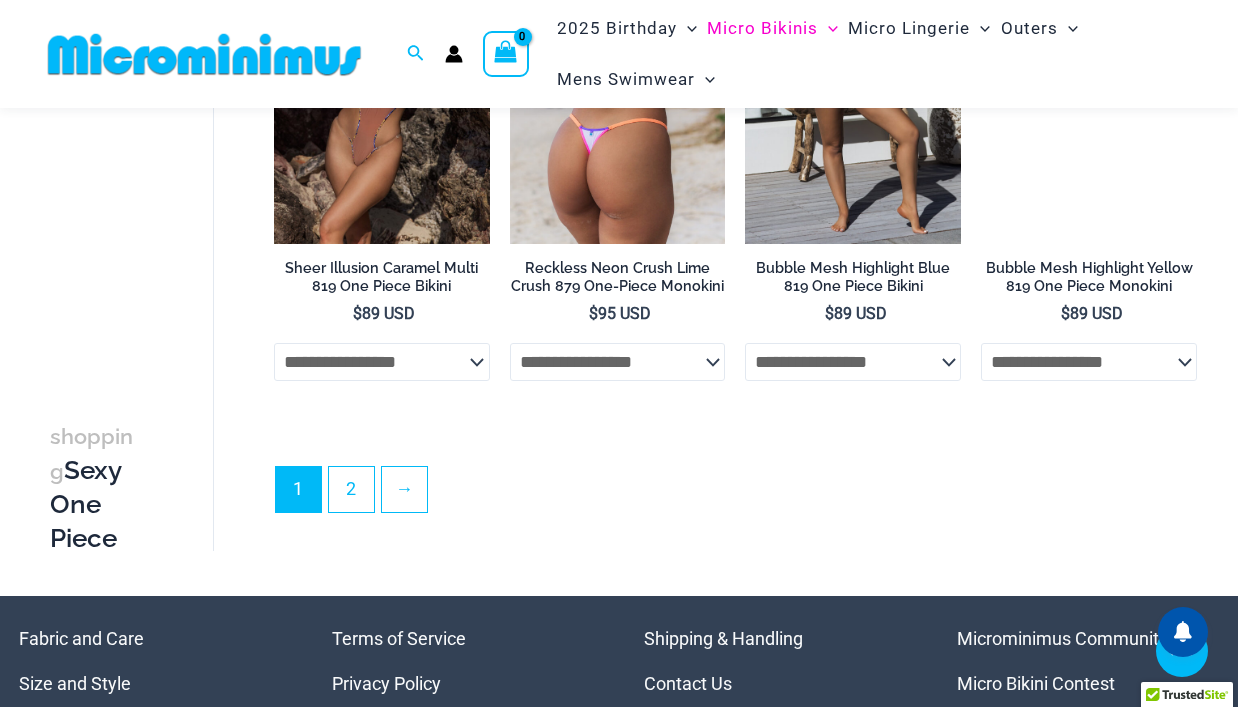 scroll, scrollTop: 4317, scrollLeft: 0, axis: vertical 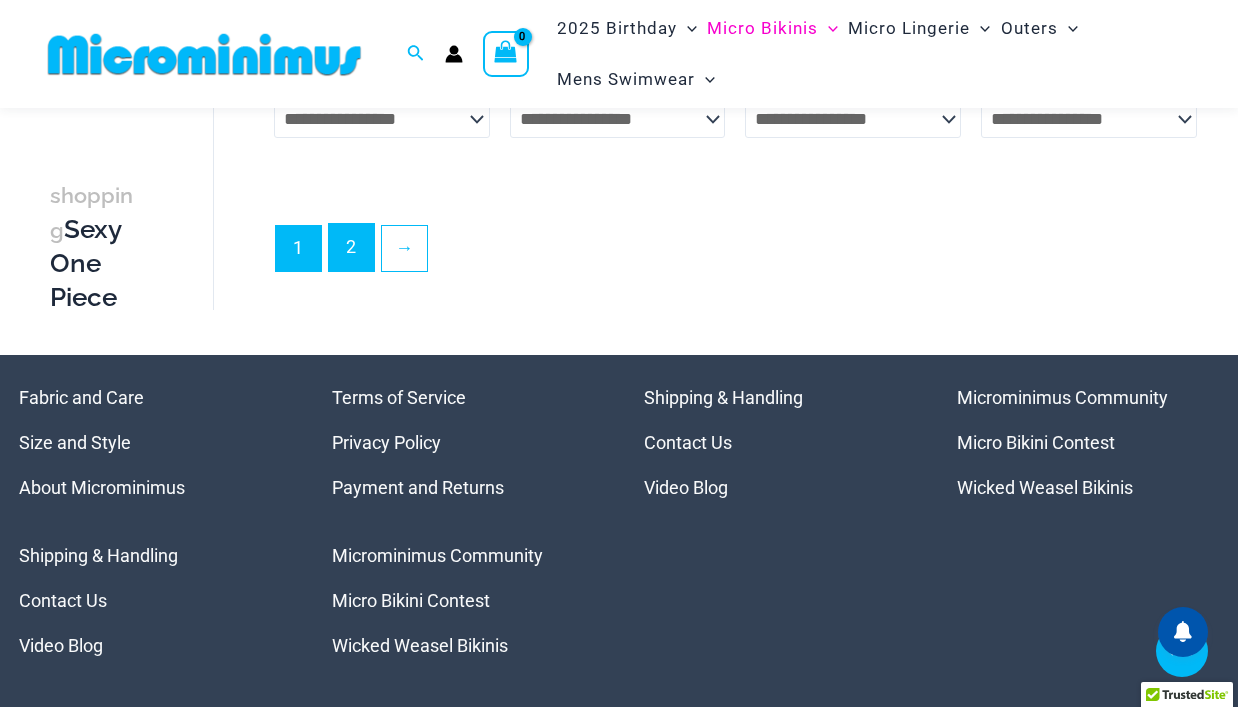 click on "2" at bounding box center (351, 247) 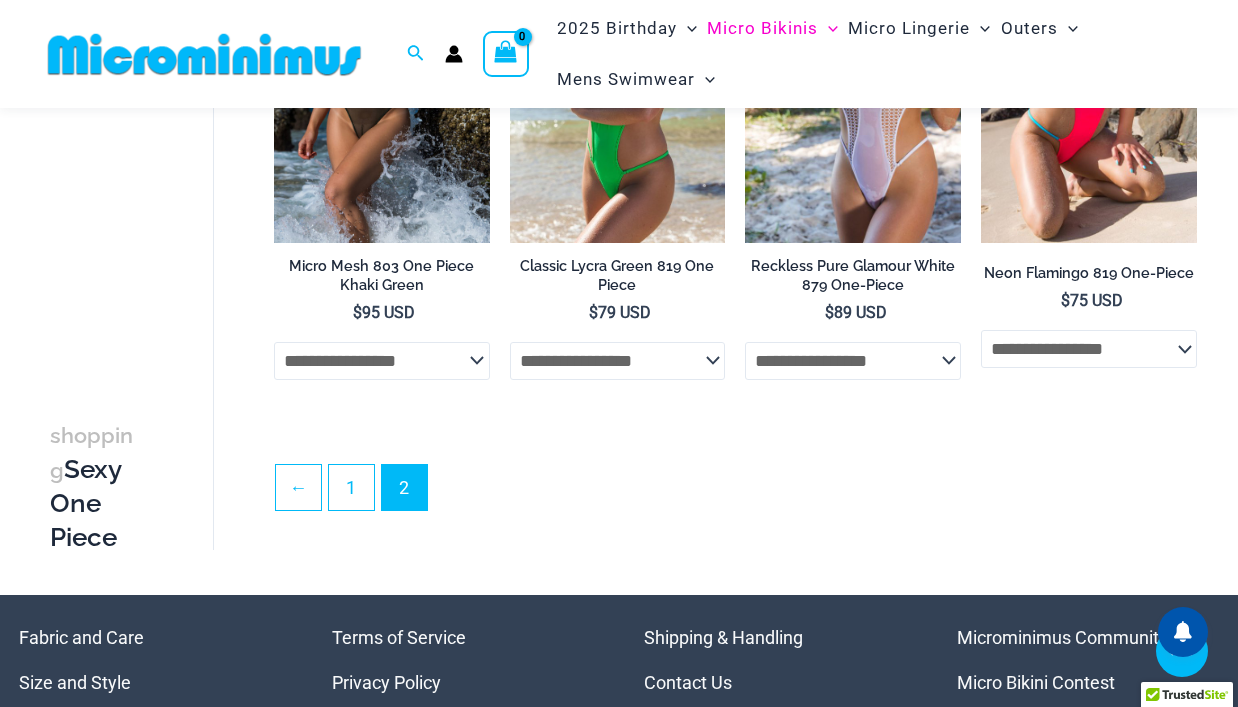scroll, scrollTop: 3884, scrollLeft: 0, axis: vertical 